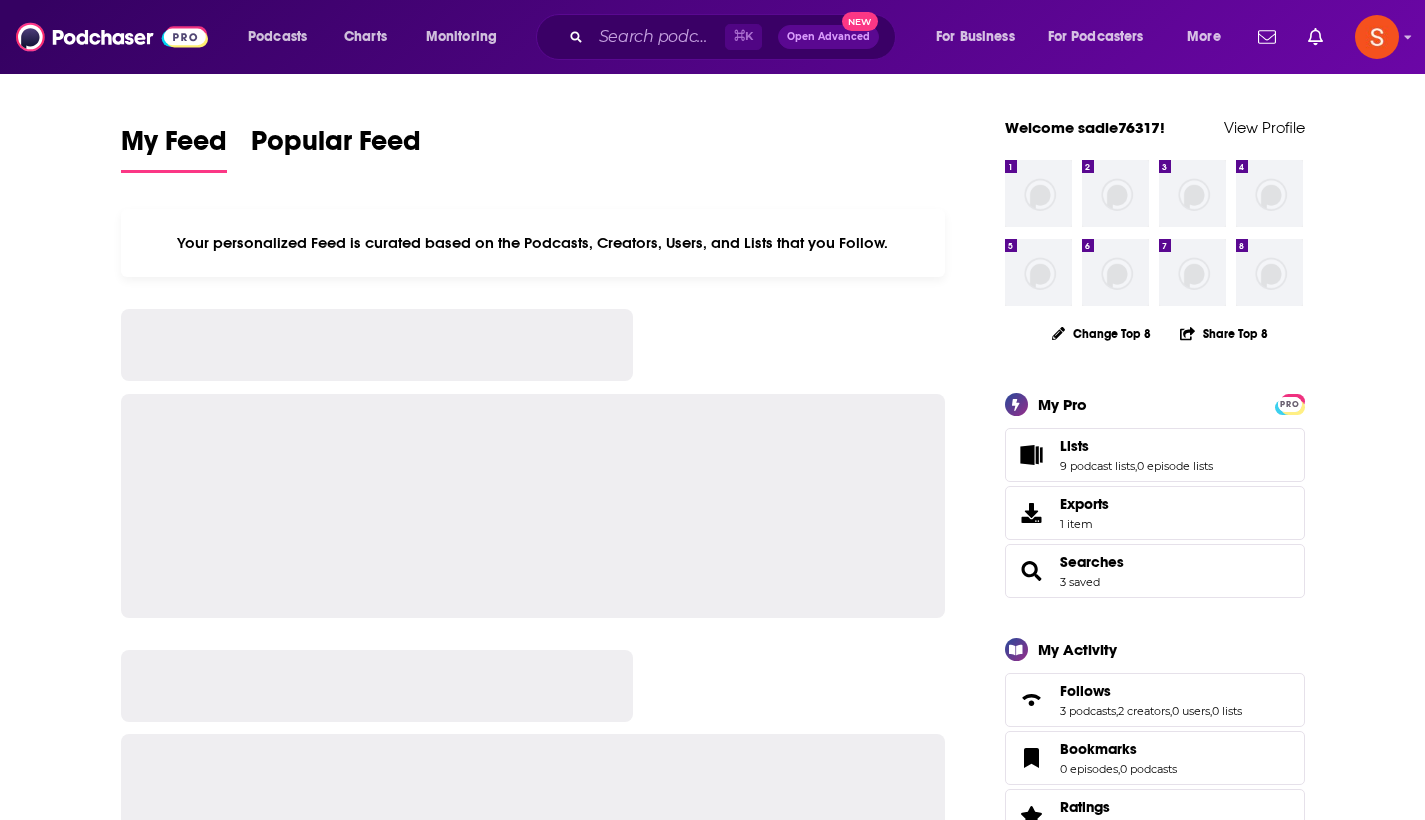 scroll, scrollTop: 0, scrollLeft: 0, axis: both 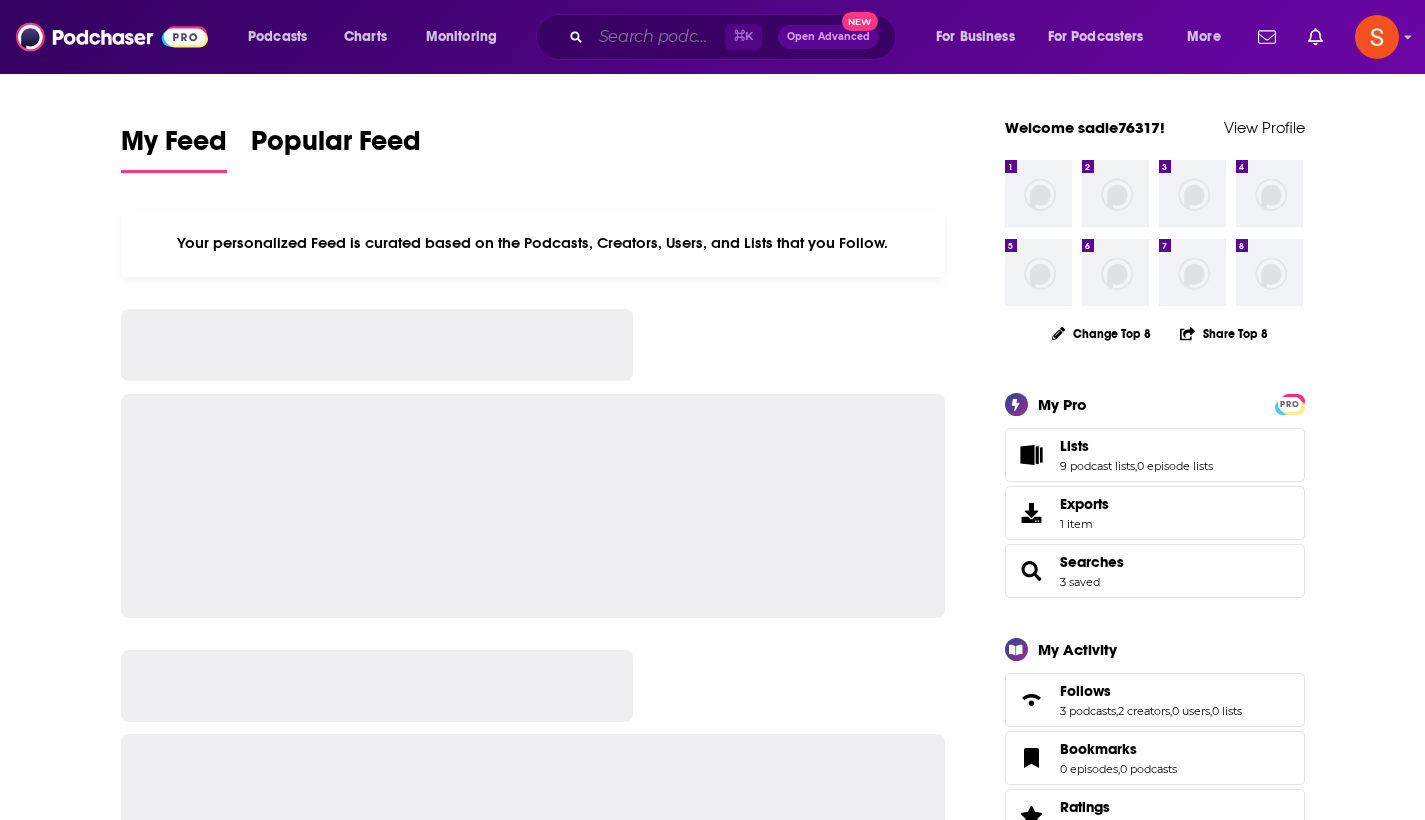 click at bounding box center (658, 37) 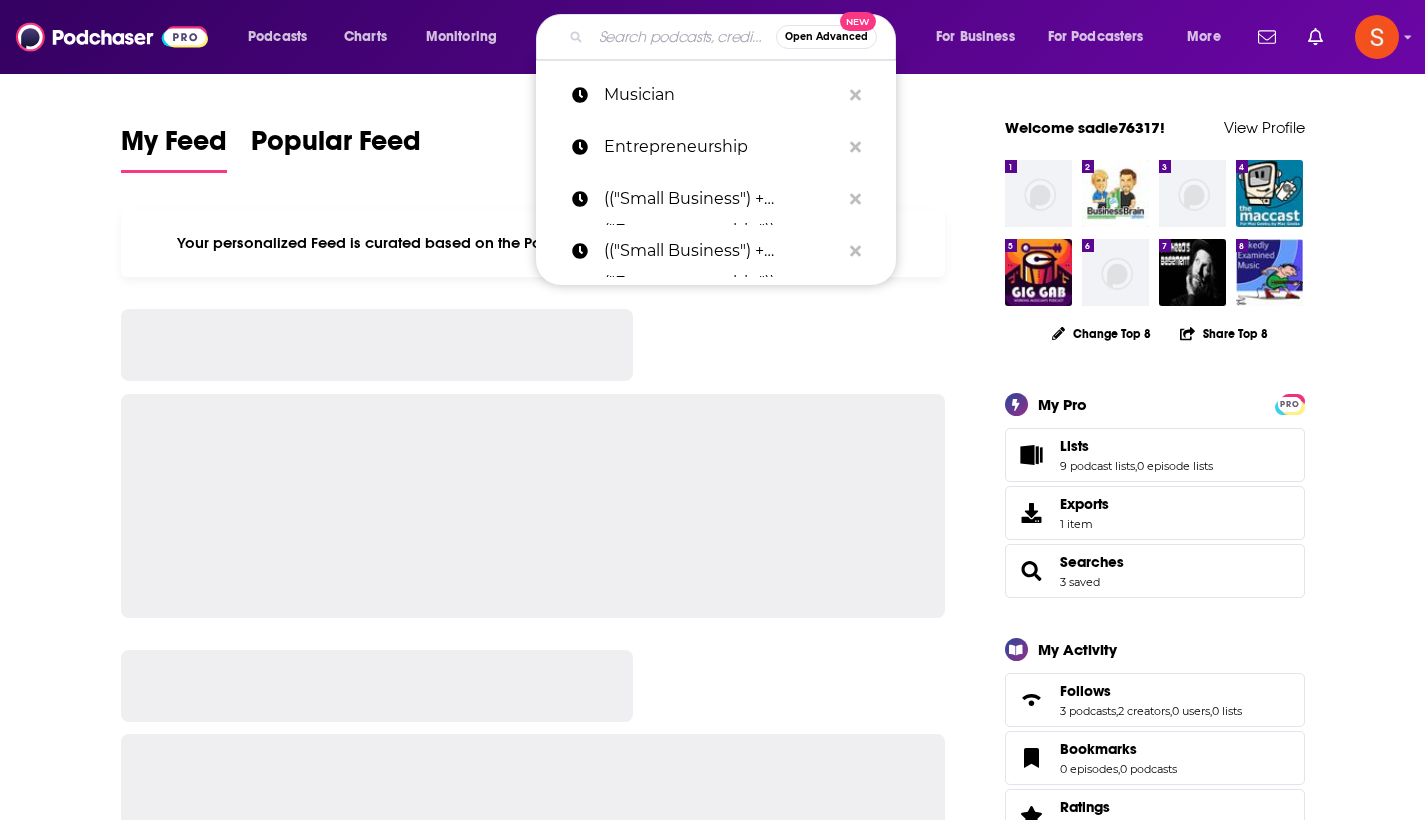 paste on "Business Buying Strategies" 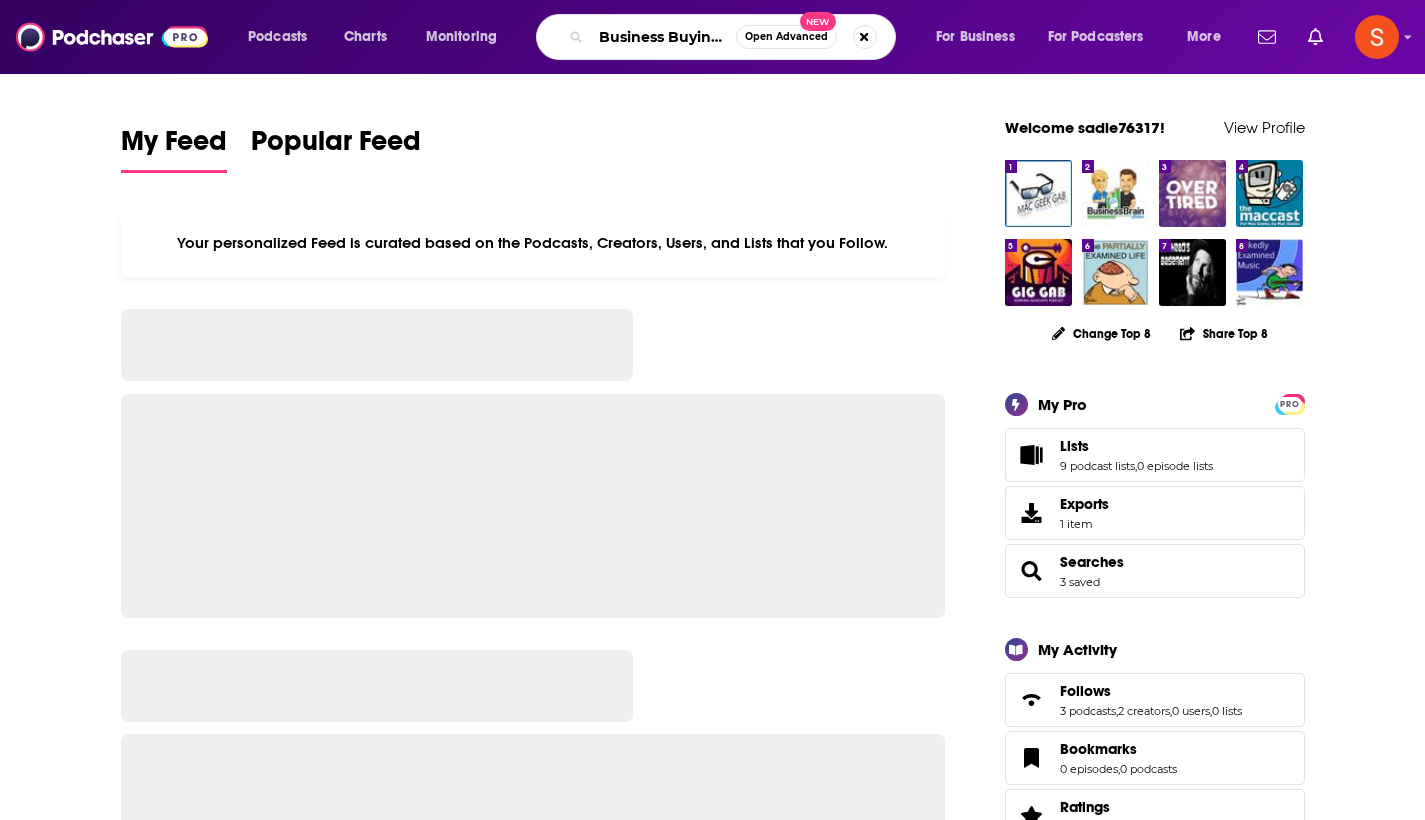 type on "Business Buying Strategies" 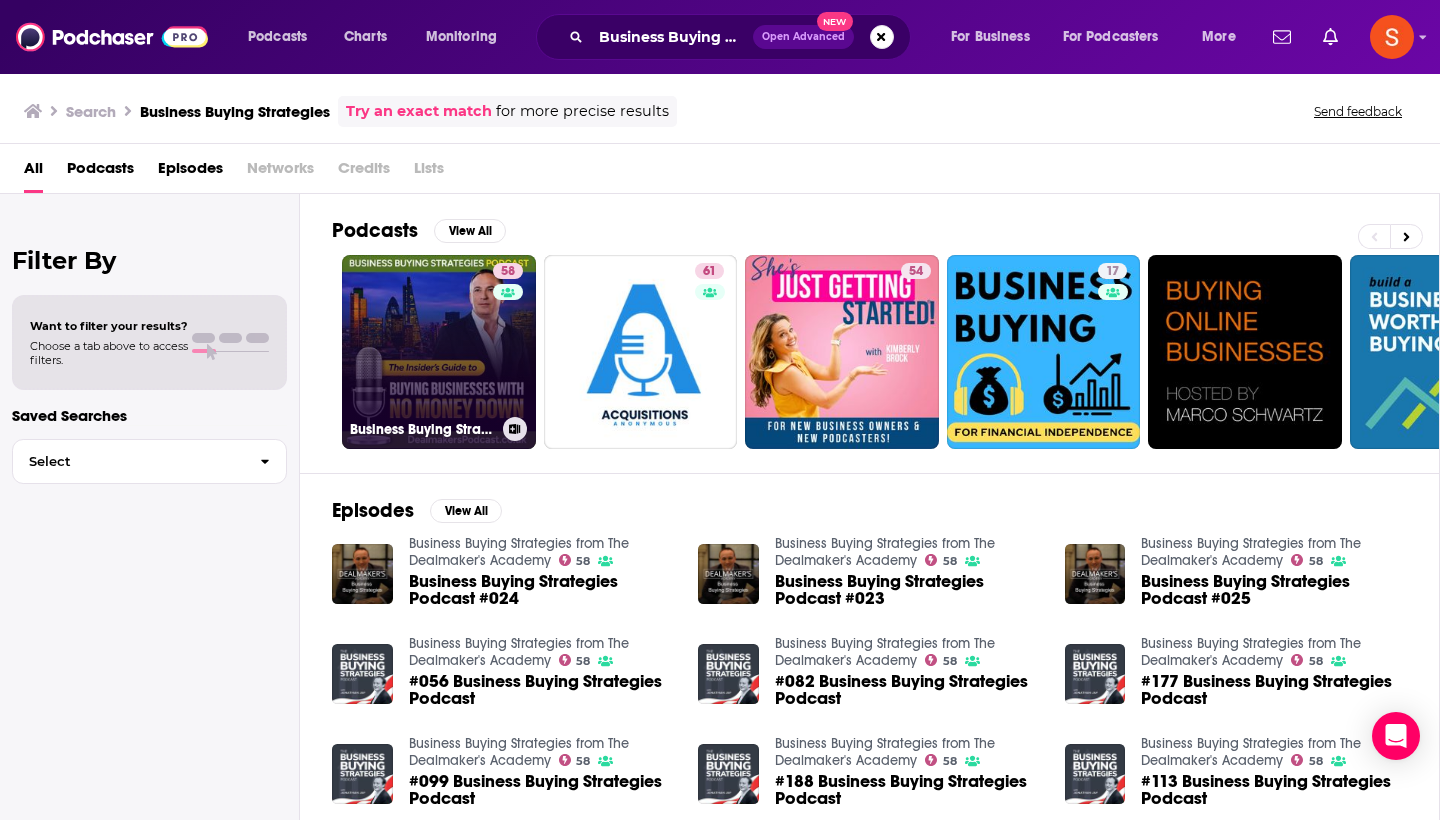 click on "58 Business Buying Strategies from The Dealmaker's Academy" at bounding box center (439, 352) 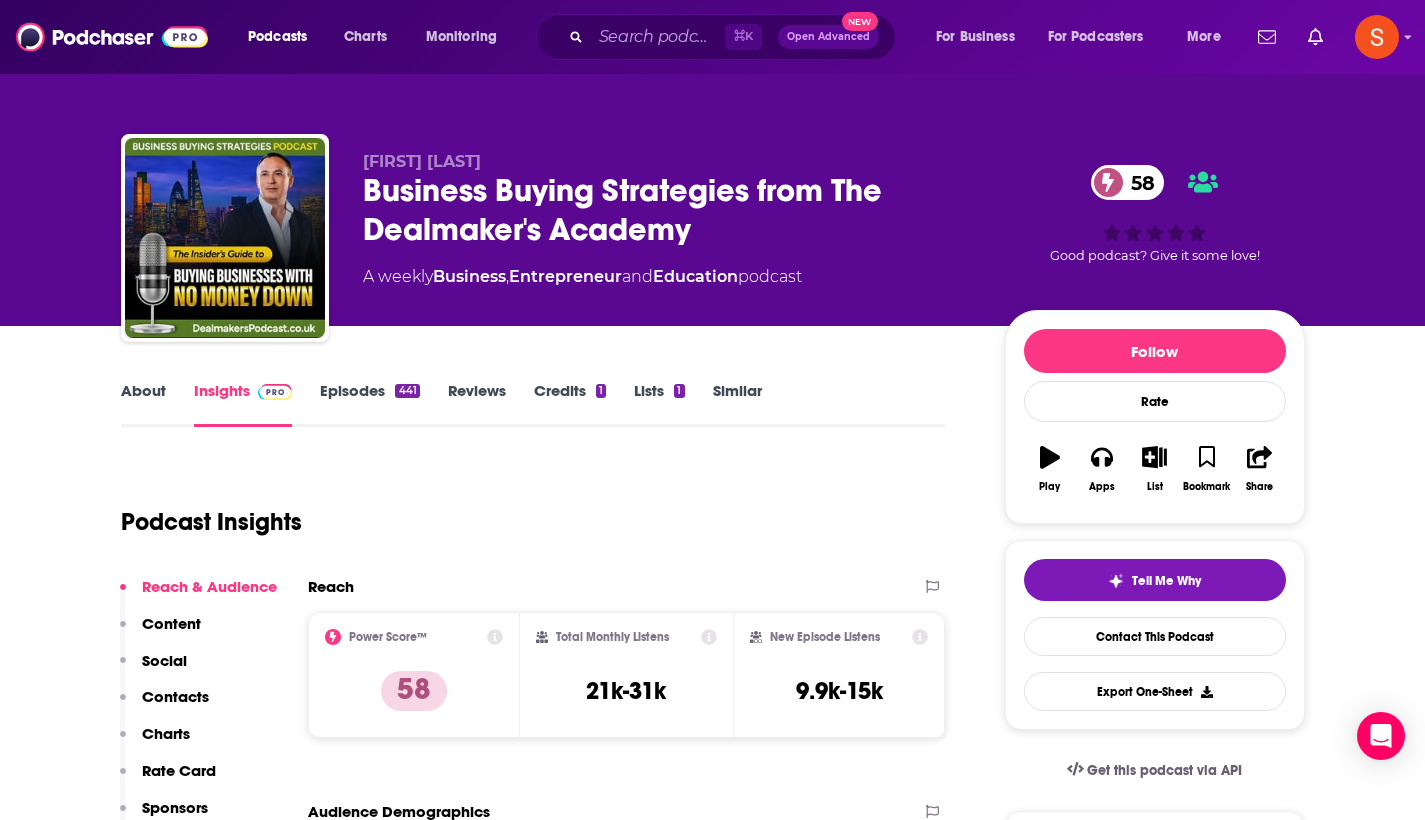 click on "Content" at bounding box center (171, 623) 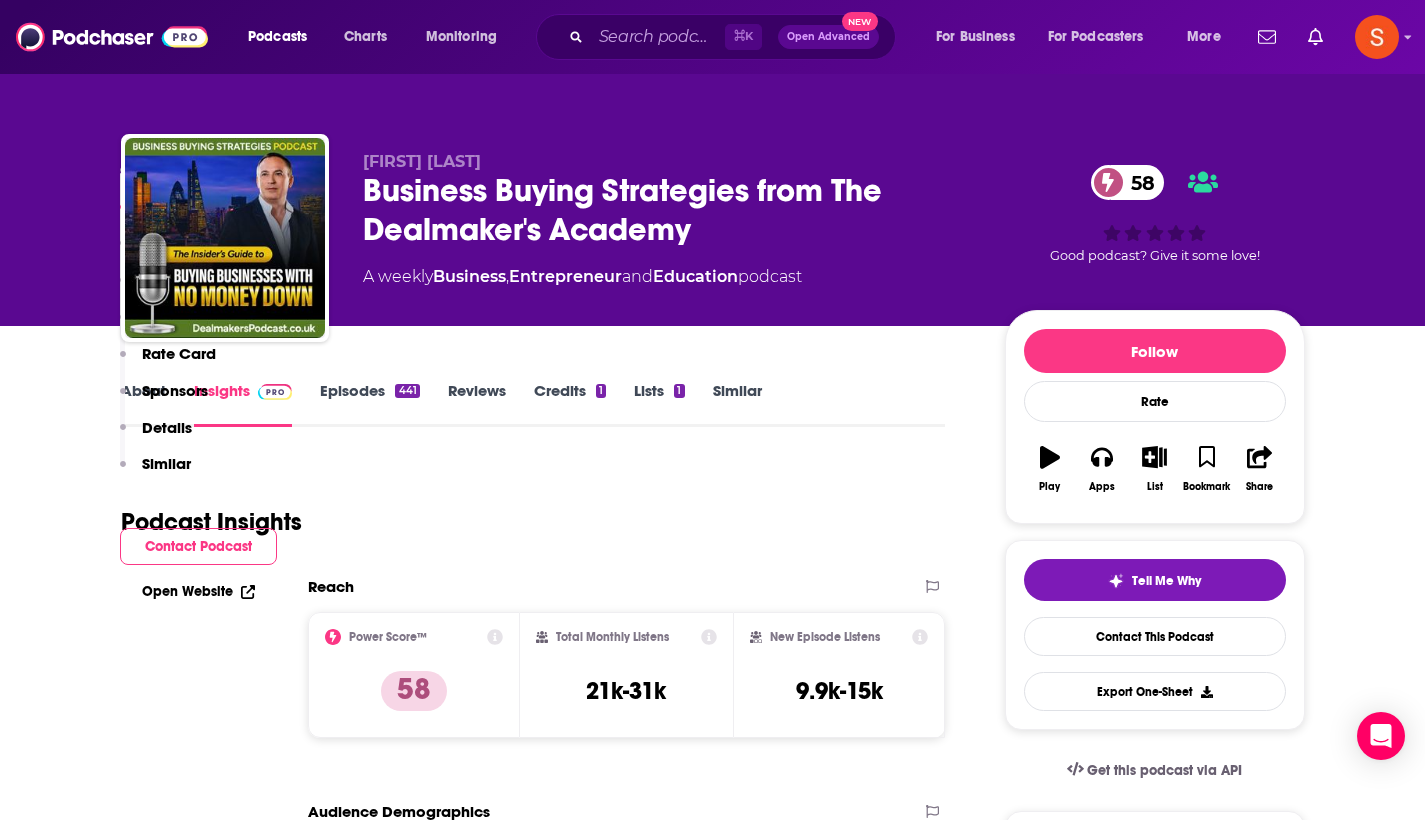 scroll, scrollTop: 1272, scrollLeft: 0, axis: vertical 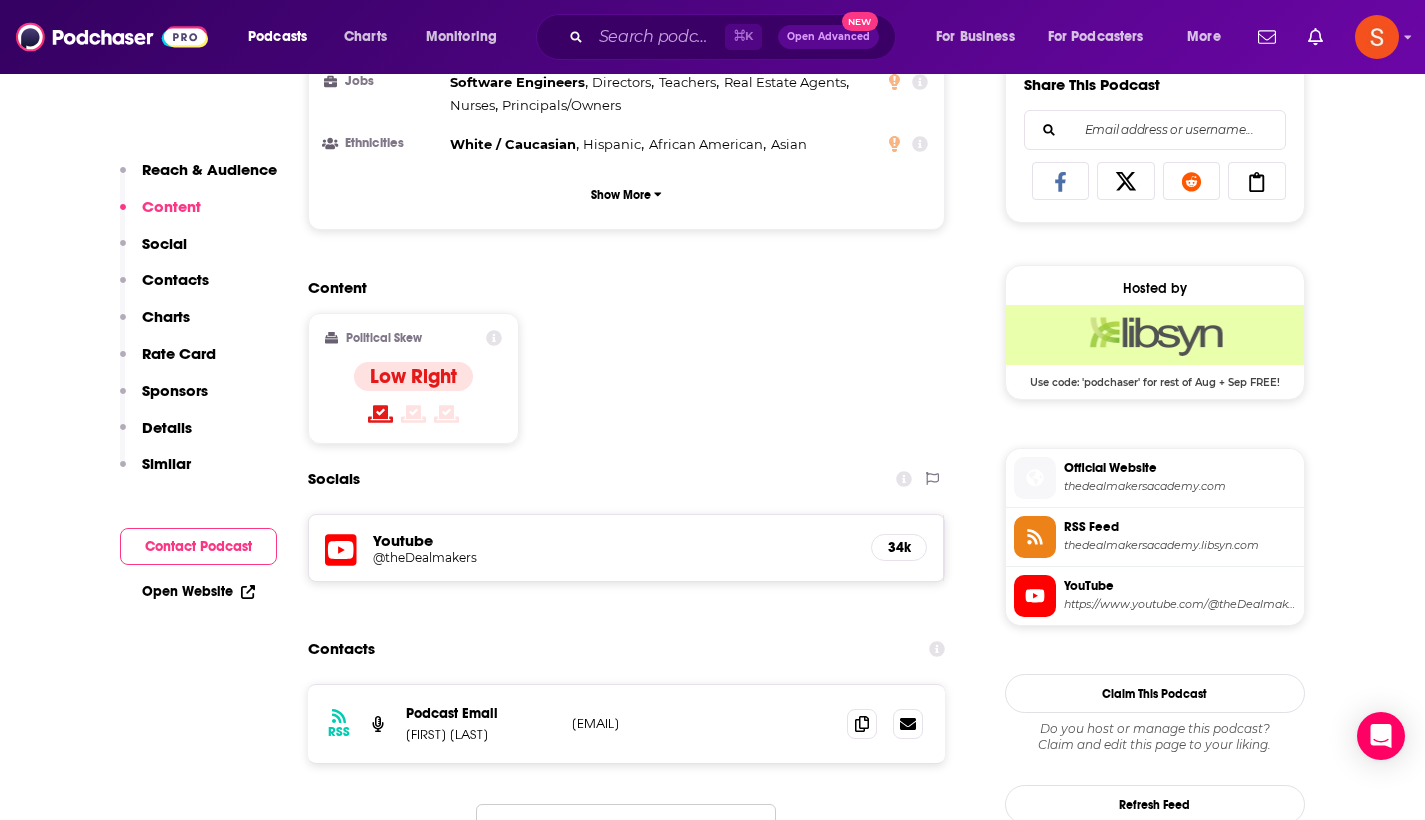click on "Contacts" at bounding box center (175, 279) 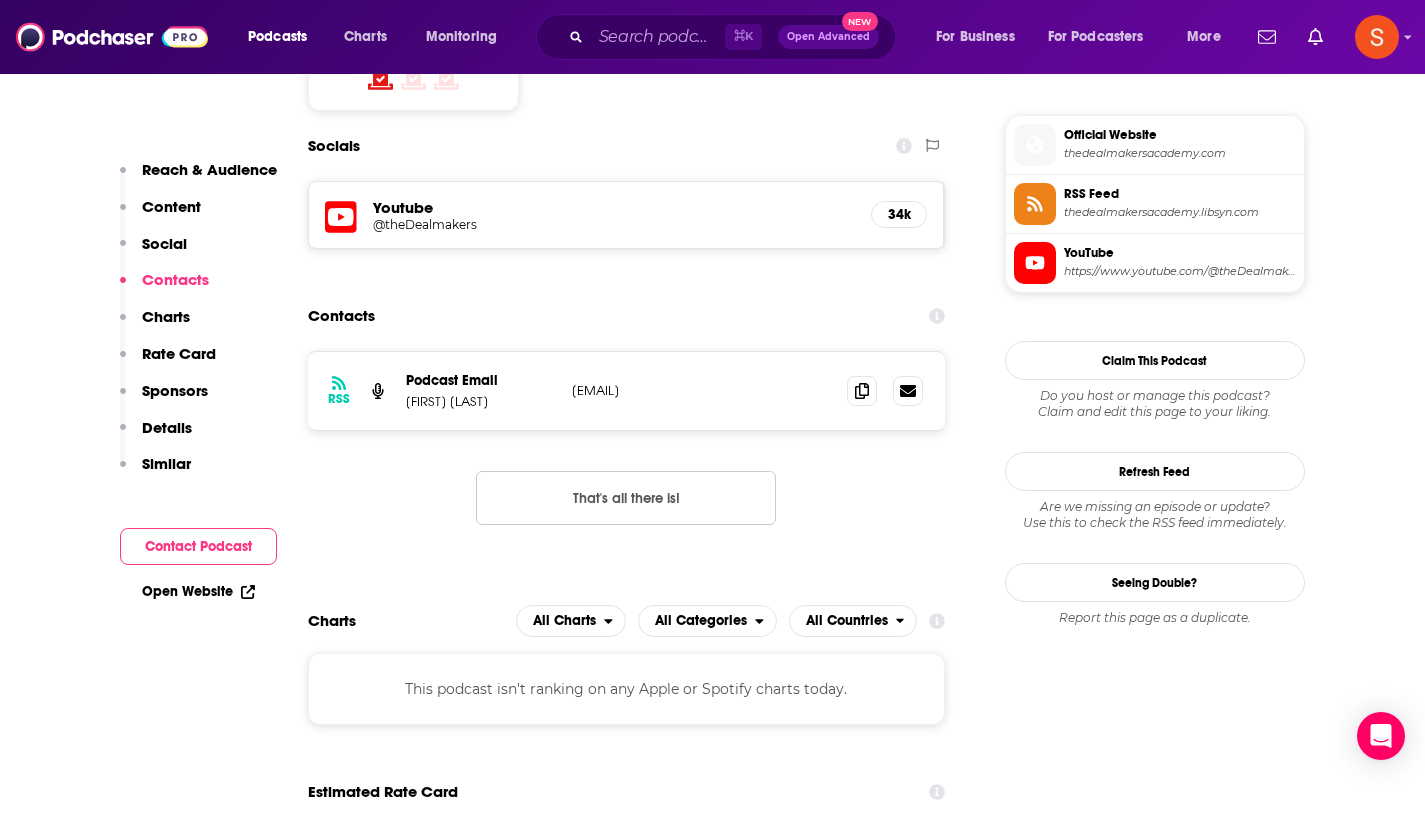 scroll, scrollTop: 1624, scrollLeft: 0, axis: vertical 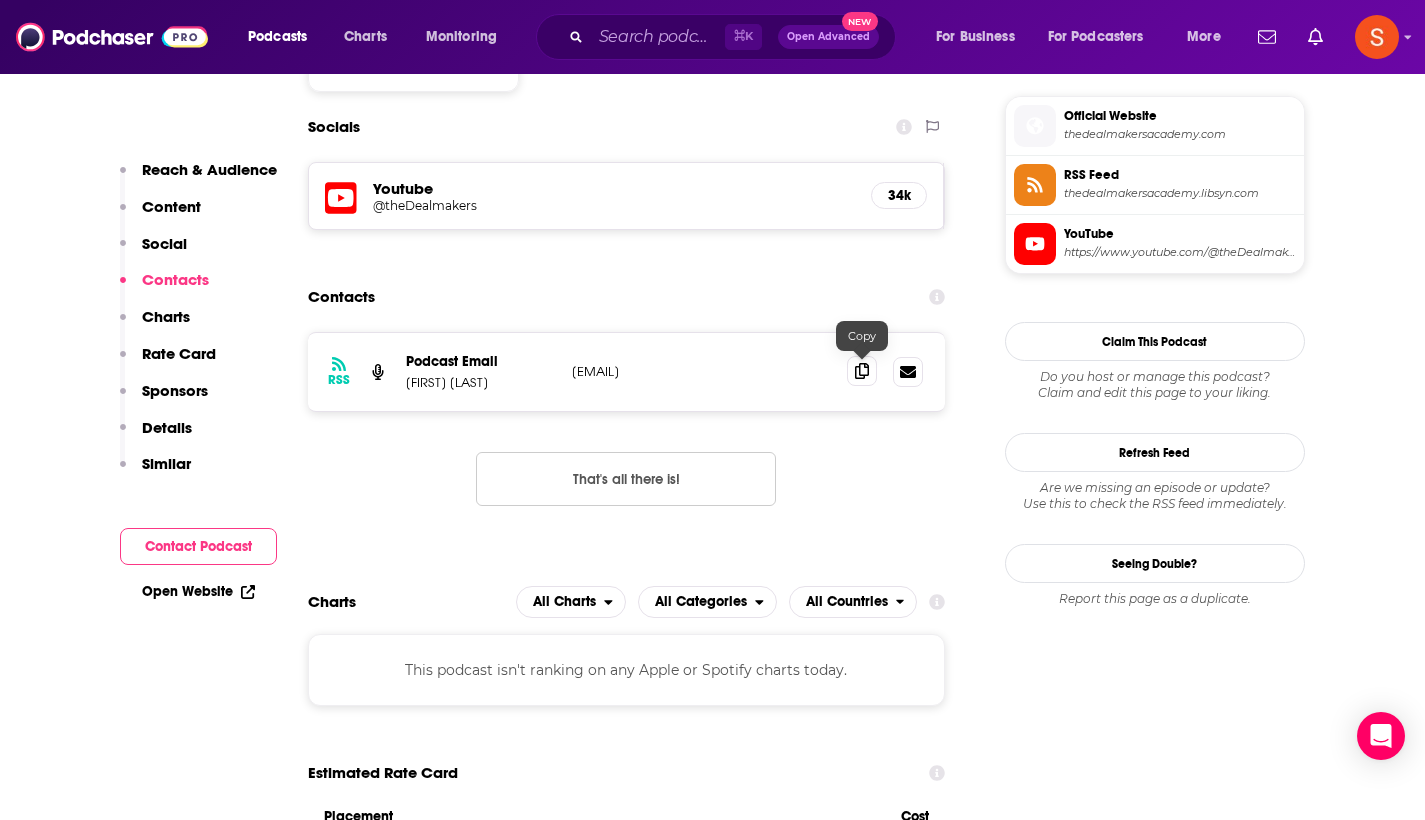 click 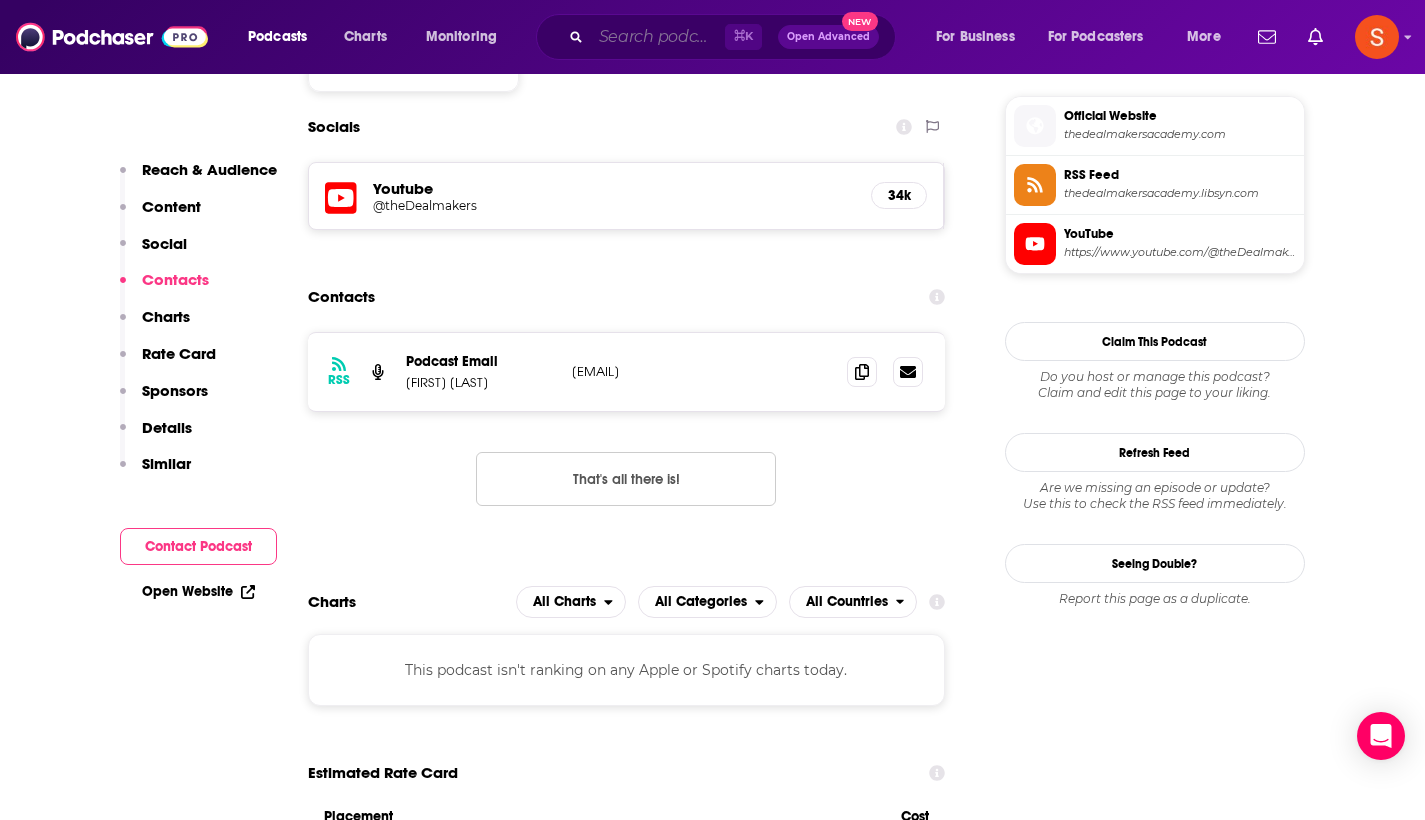 click at bounding box center [658, 37] 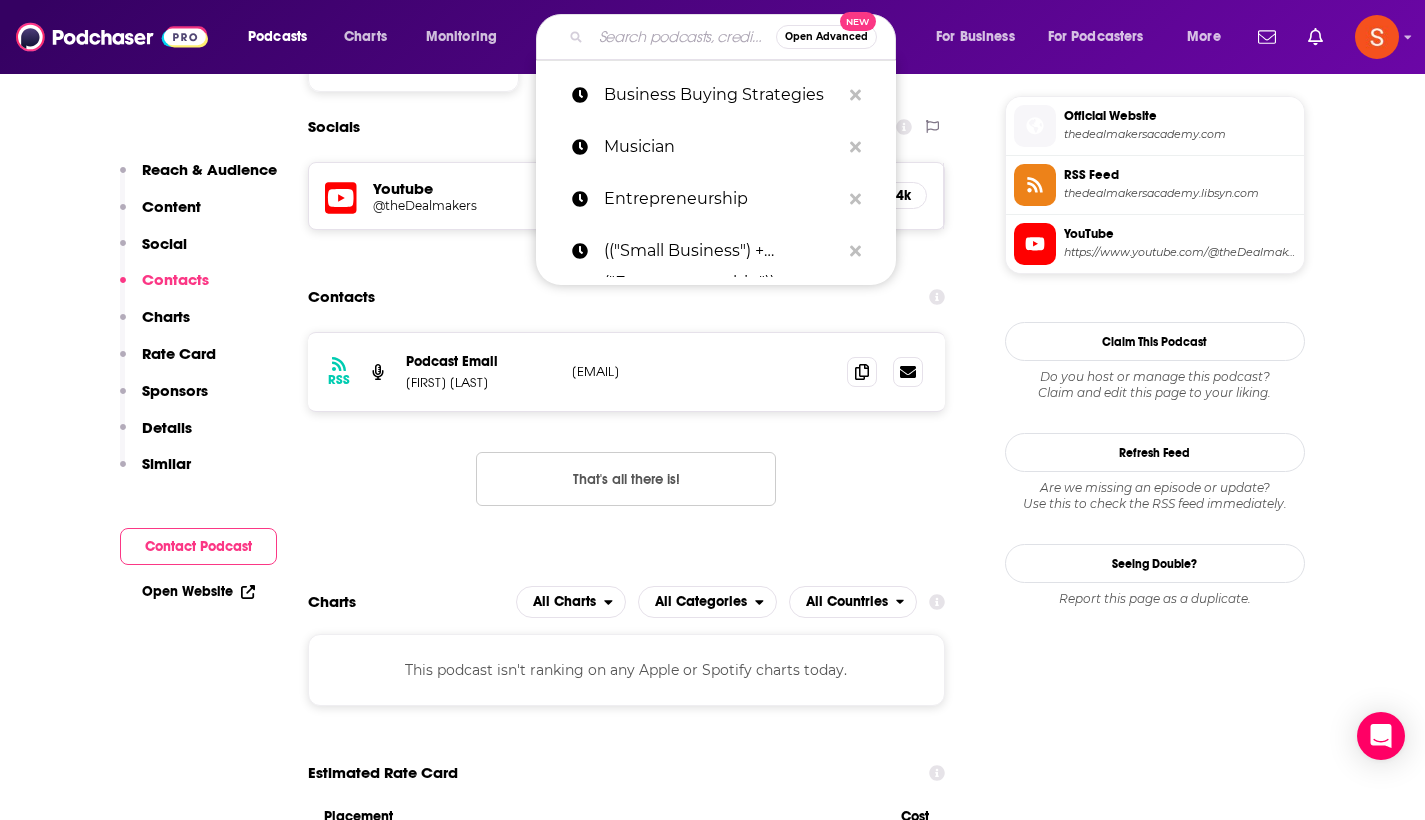 paste on "Music and The Spoken Word Podcast" 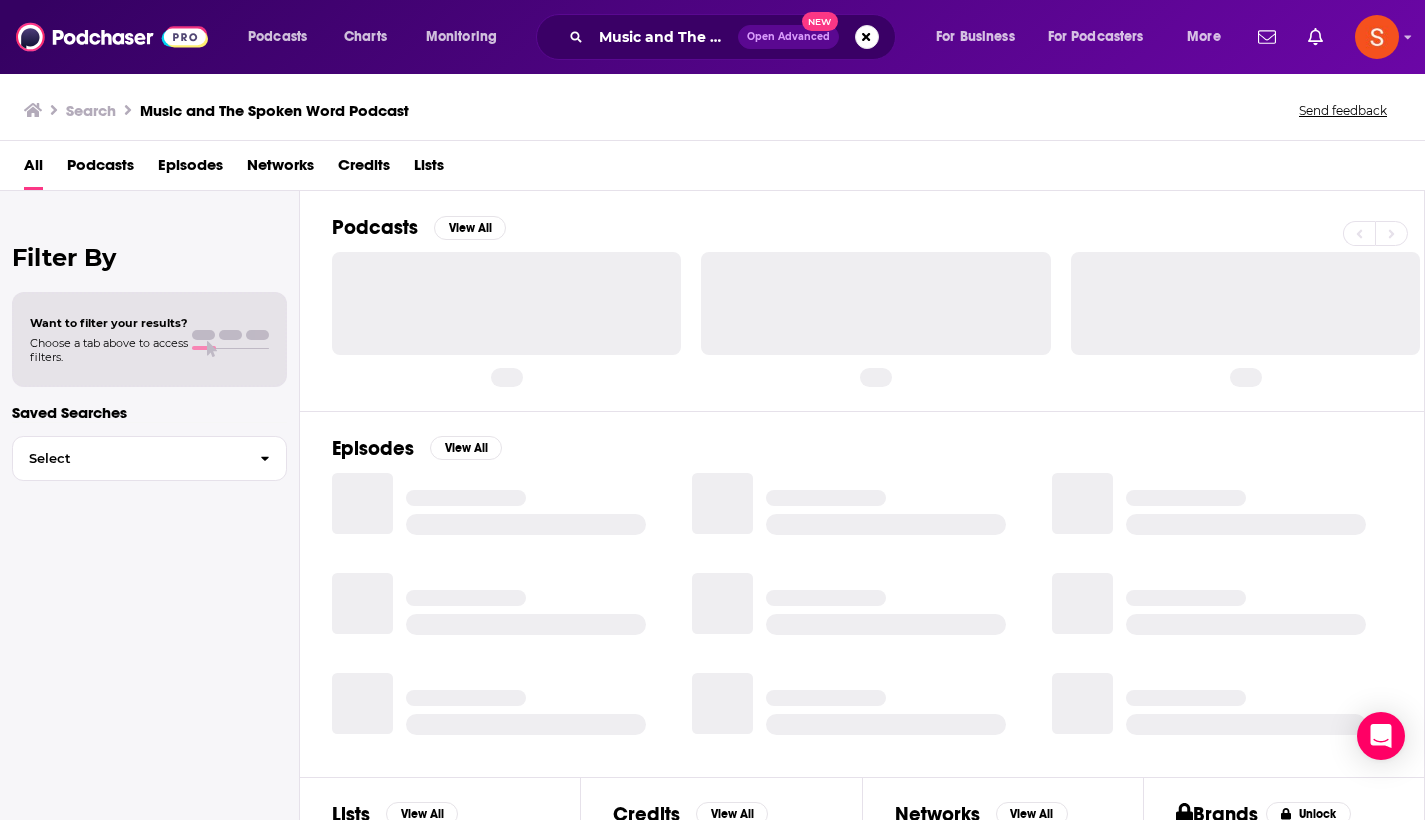 scroll, scrollTop: 0, scrollLeft: 0, axis: both 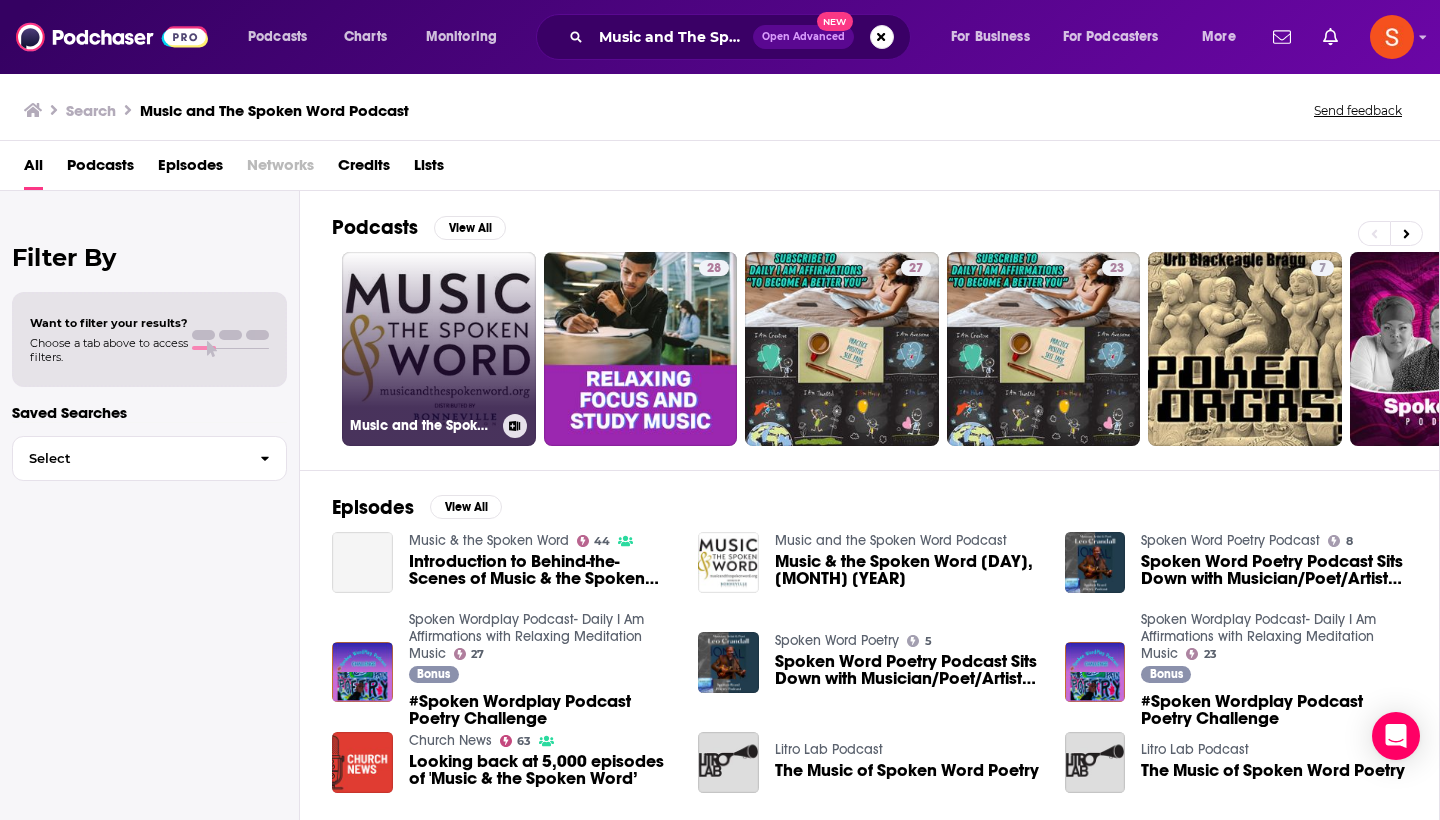 click on "Music and the Spoken Word Podcast" at bounding box center (439, 349) 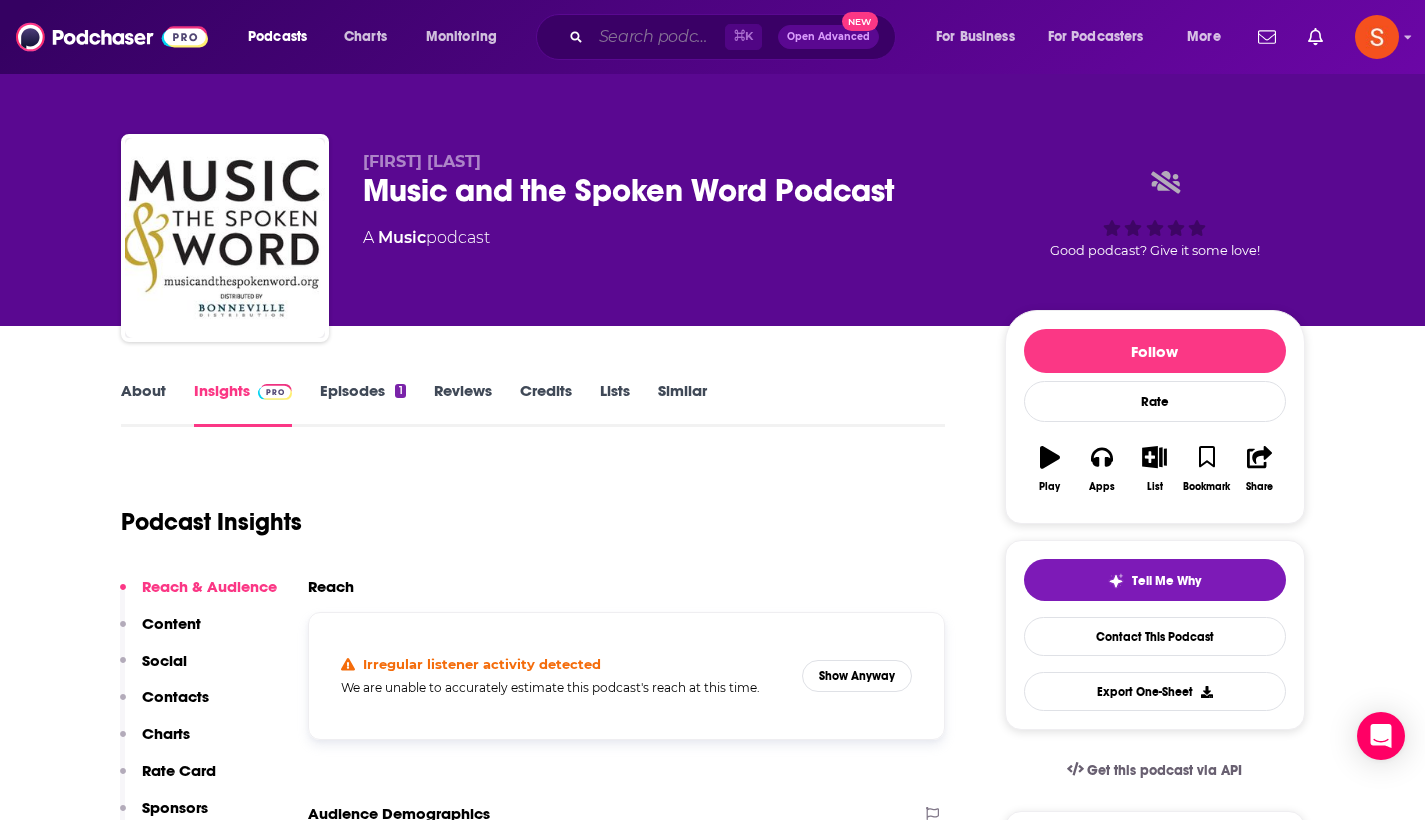 click at bounding box center [658, 37] 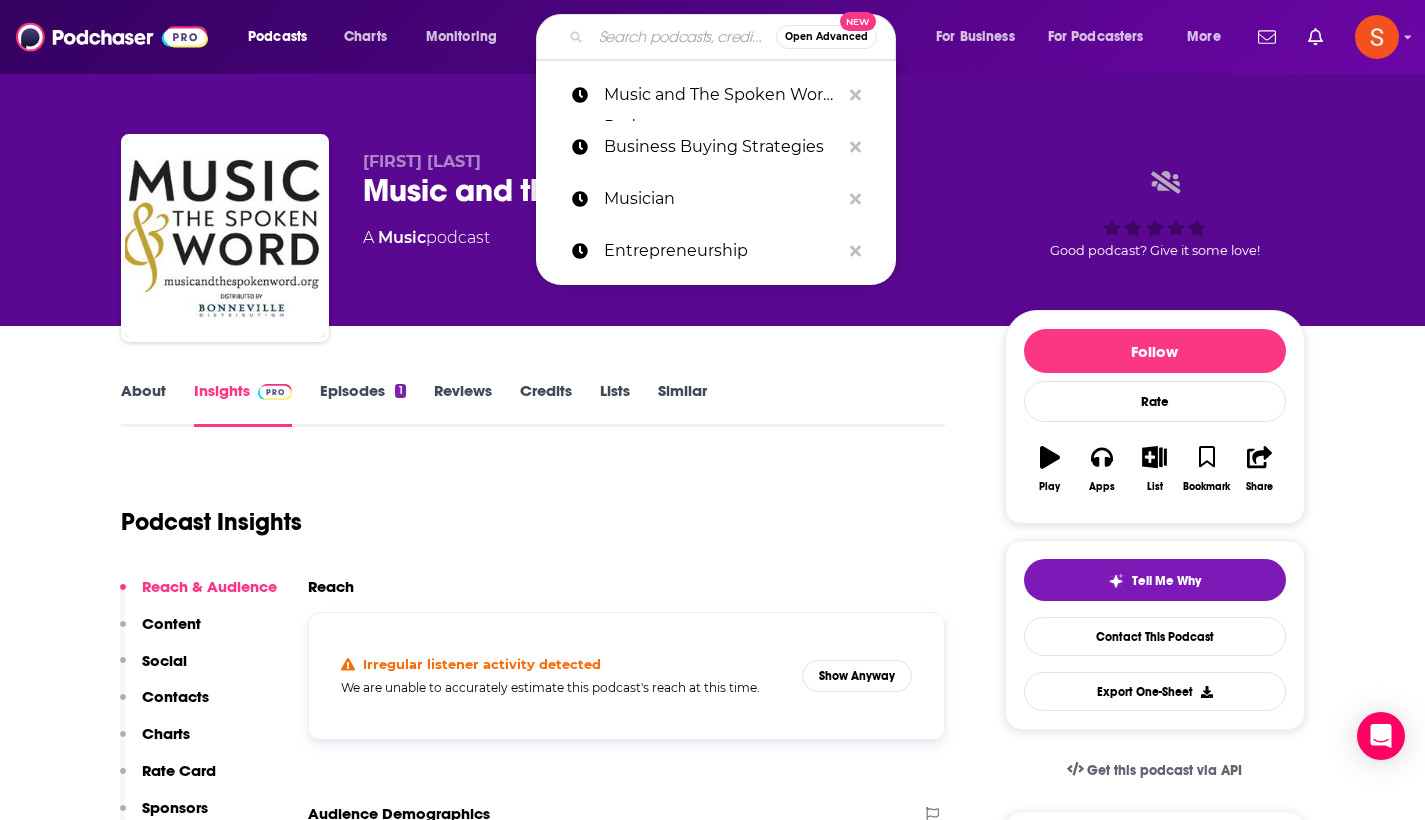 paste on "Professor of Rock" 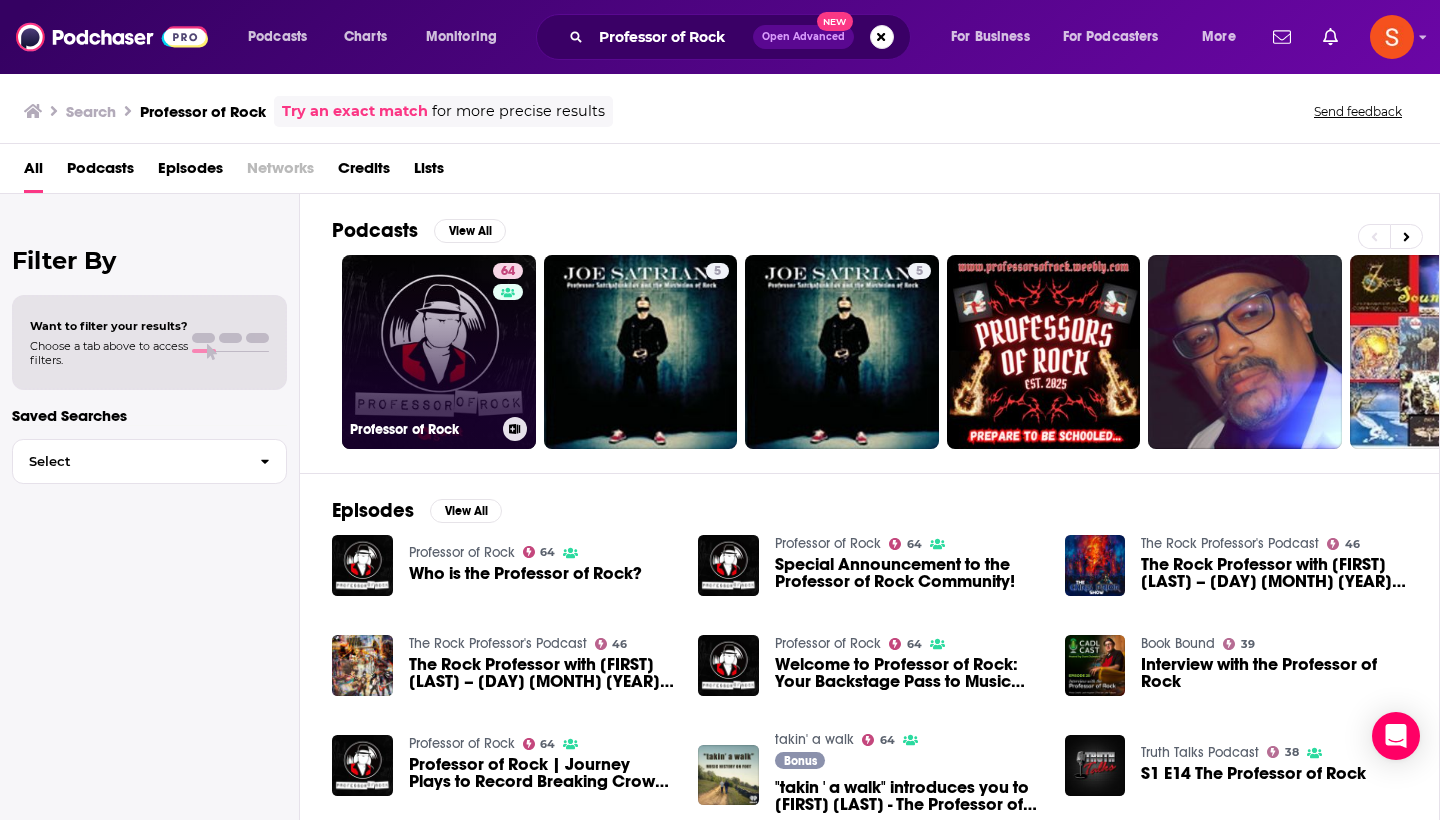 click on "64 Professor of Rock" at bounding box center [439, 352] 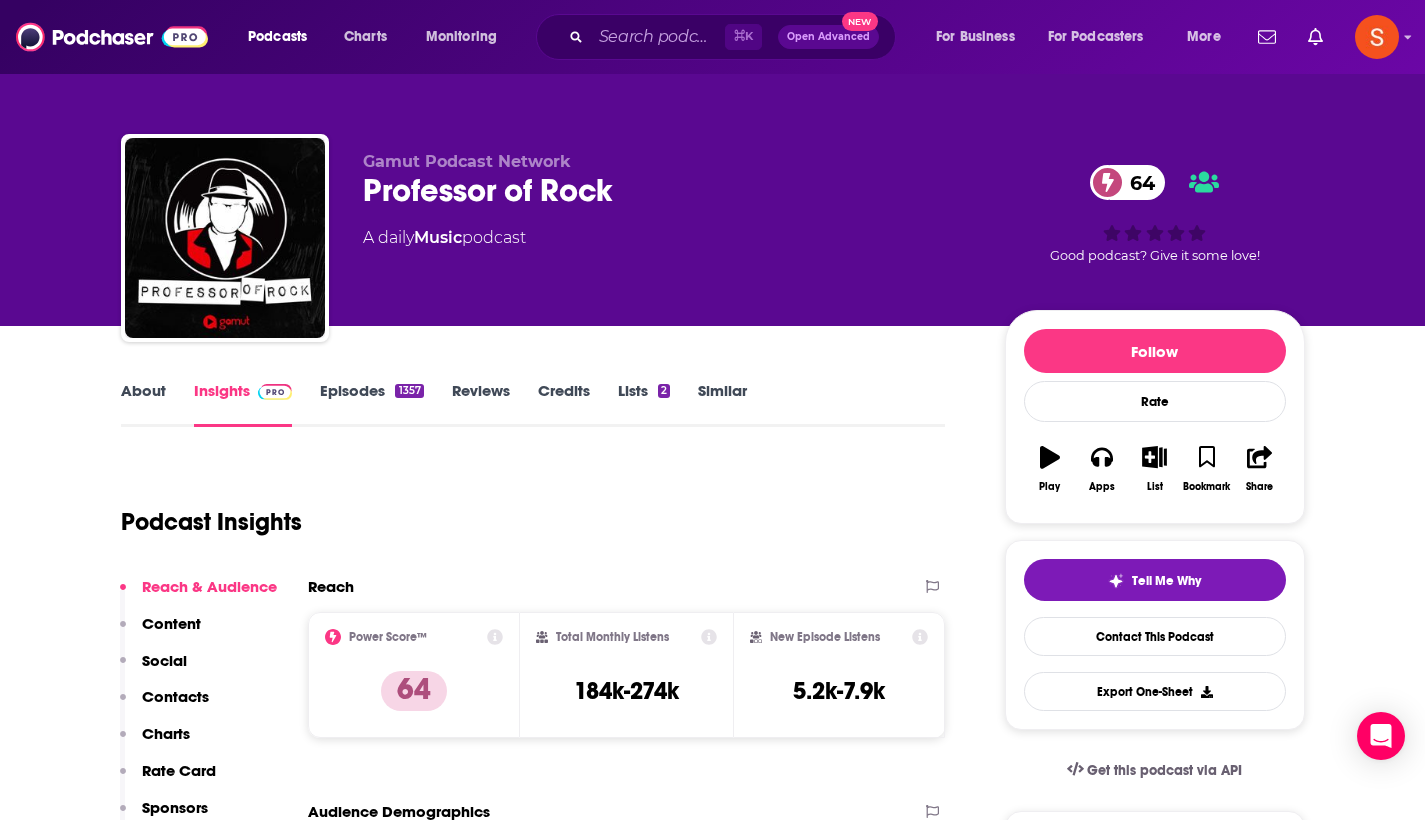 click on "Contacts" at bounding box center [175, 696] 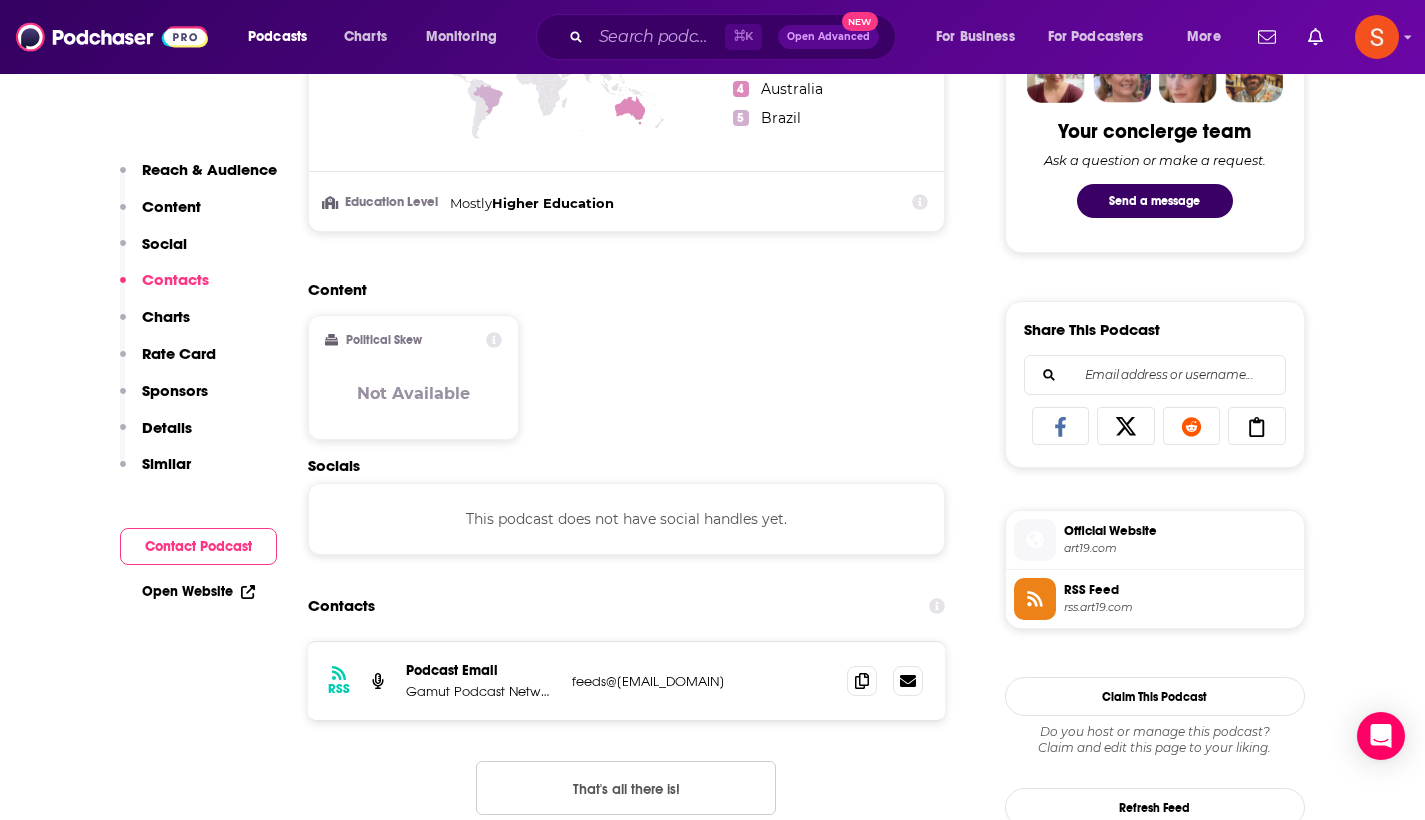 scroll, scrollTop: 1336, scrollLeft: 0, axis: vertical 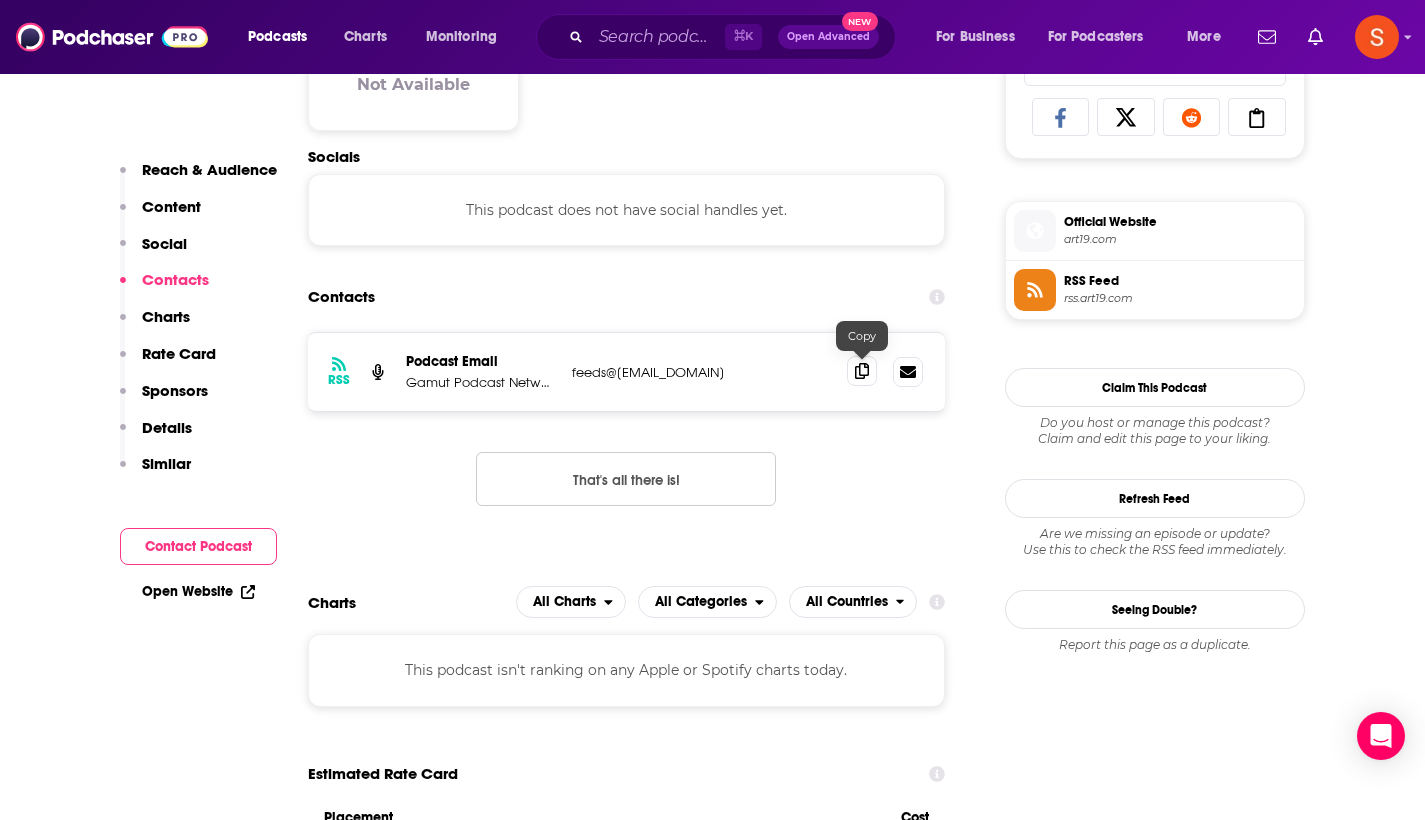 click 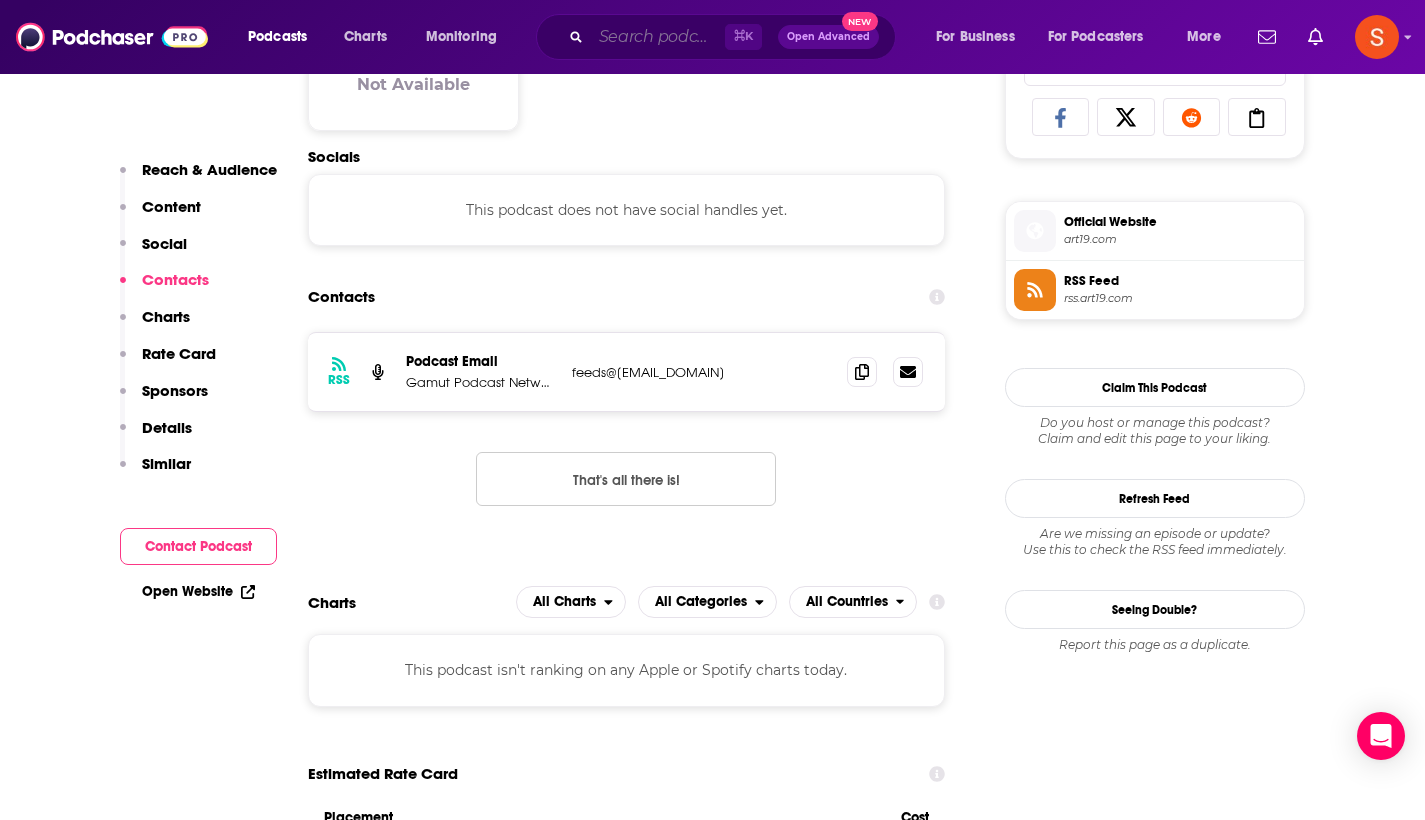 click at bounding box center [658, 37] 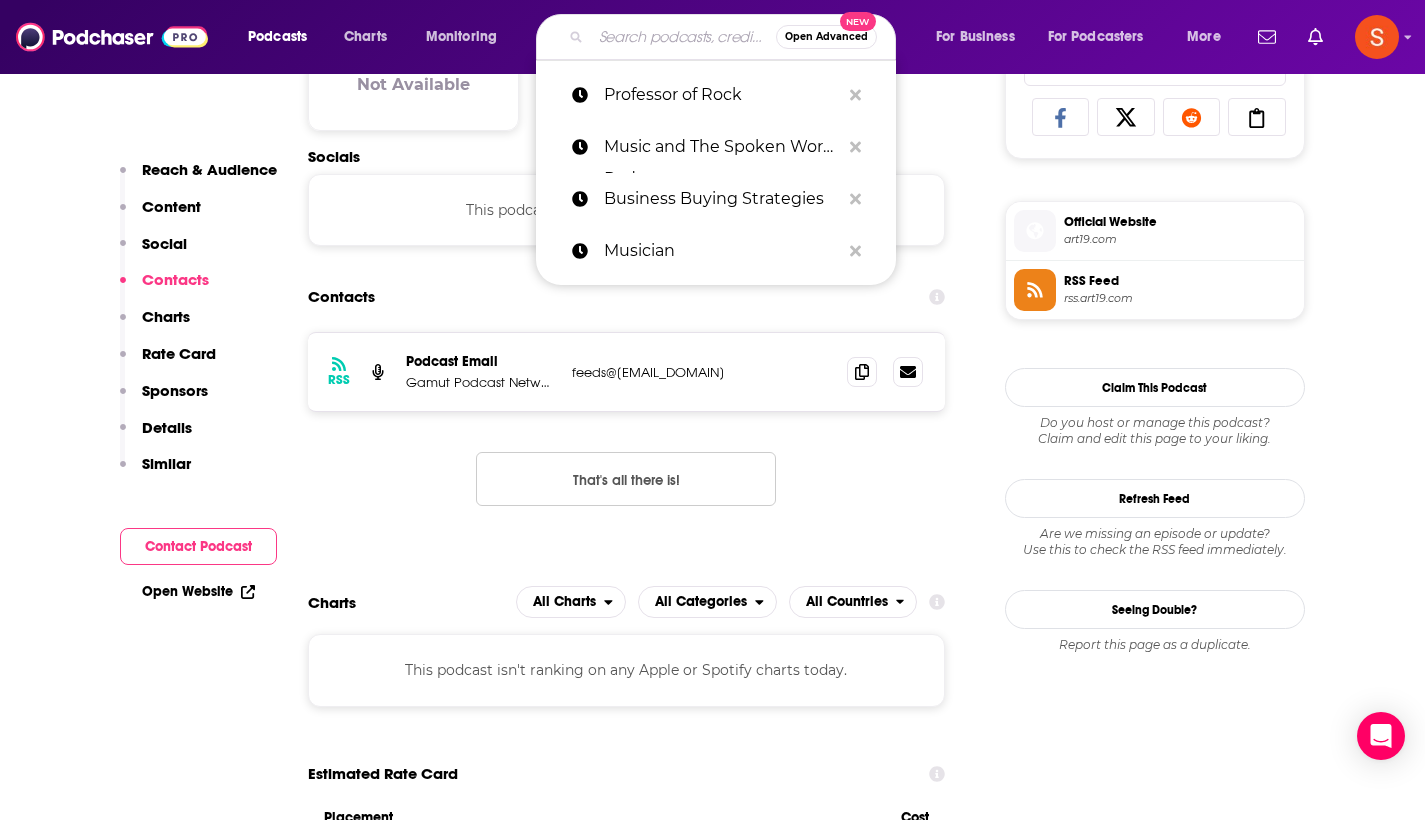 paste on "One More Tune" 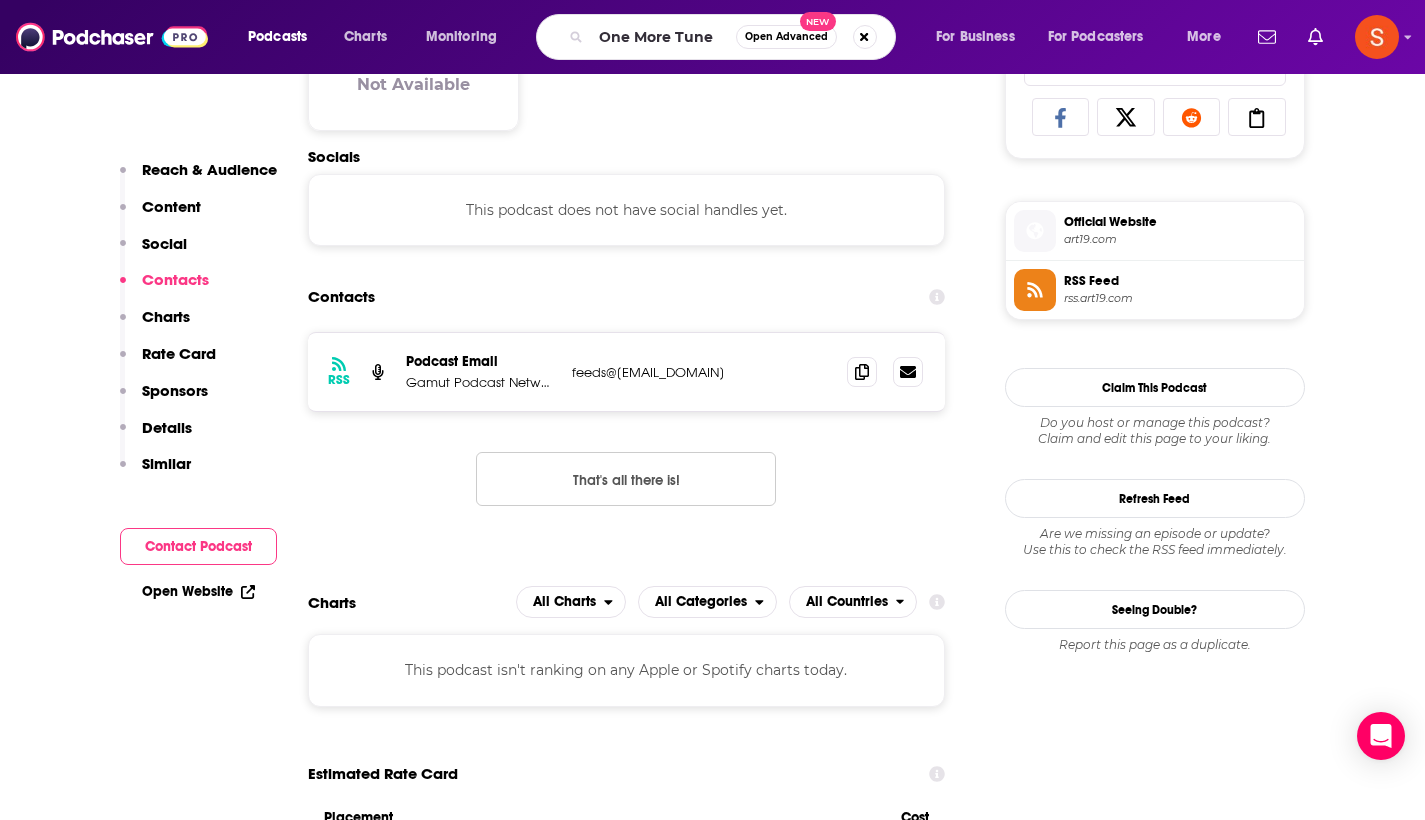 scroll, scrollTop: 0, scrollLeft: 0, axis: both 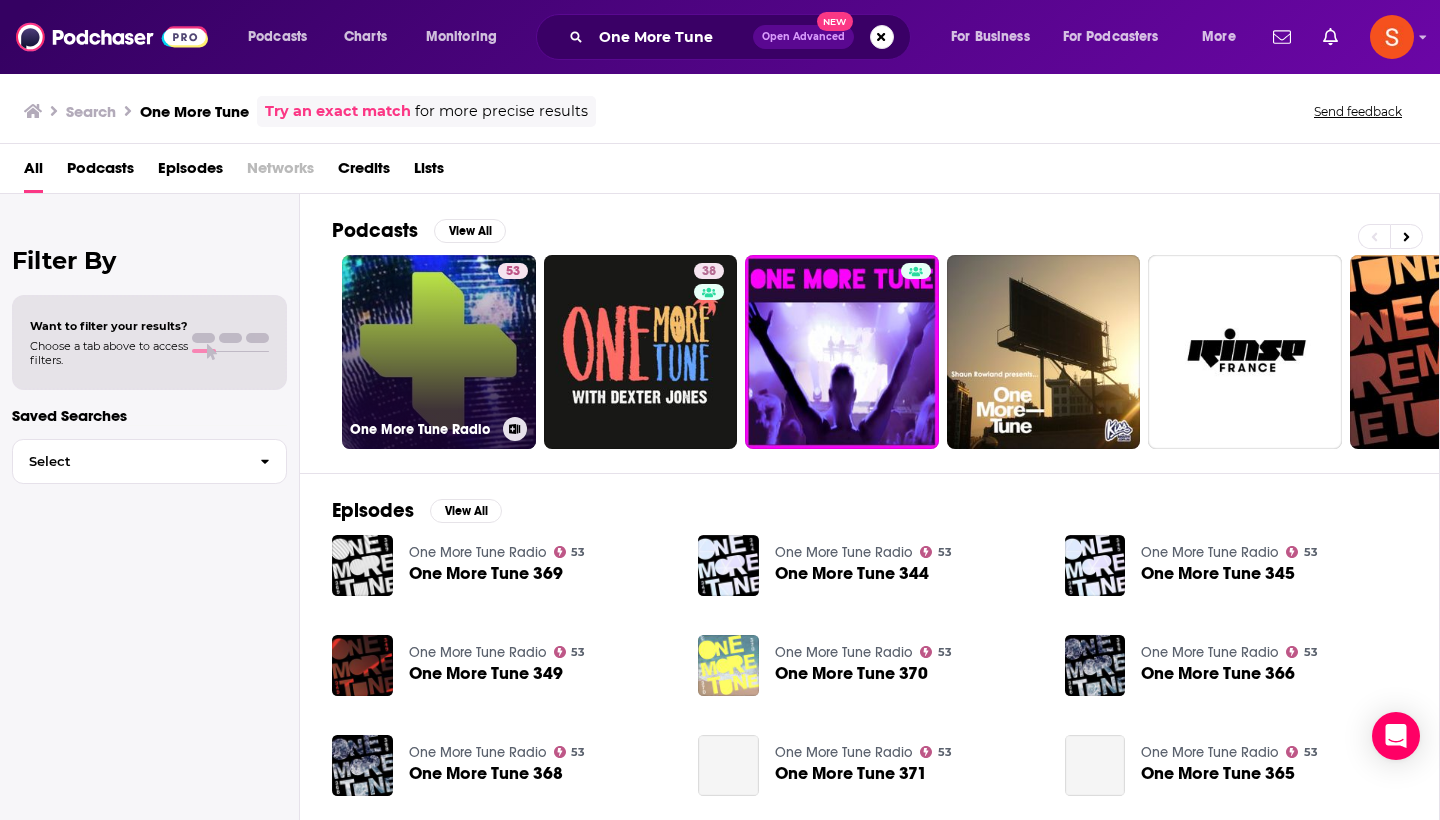 click on "53 One More Tune Radio" at bounding box center (439, 352) 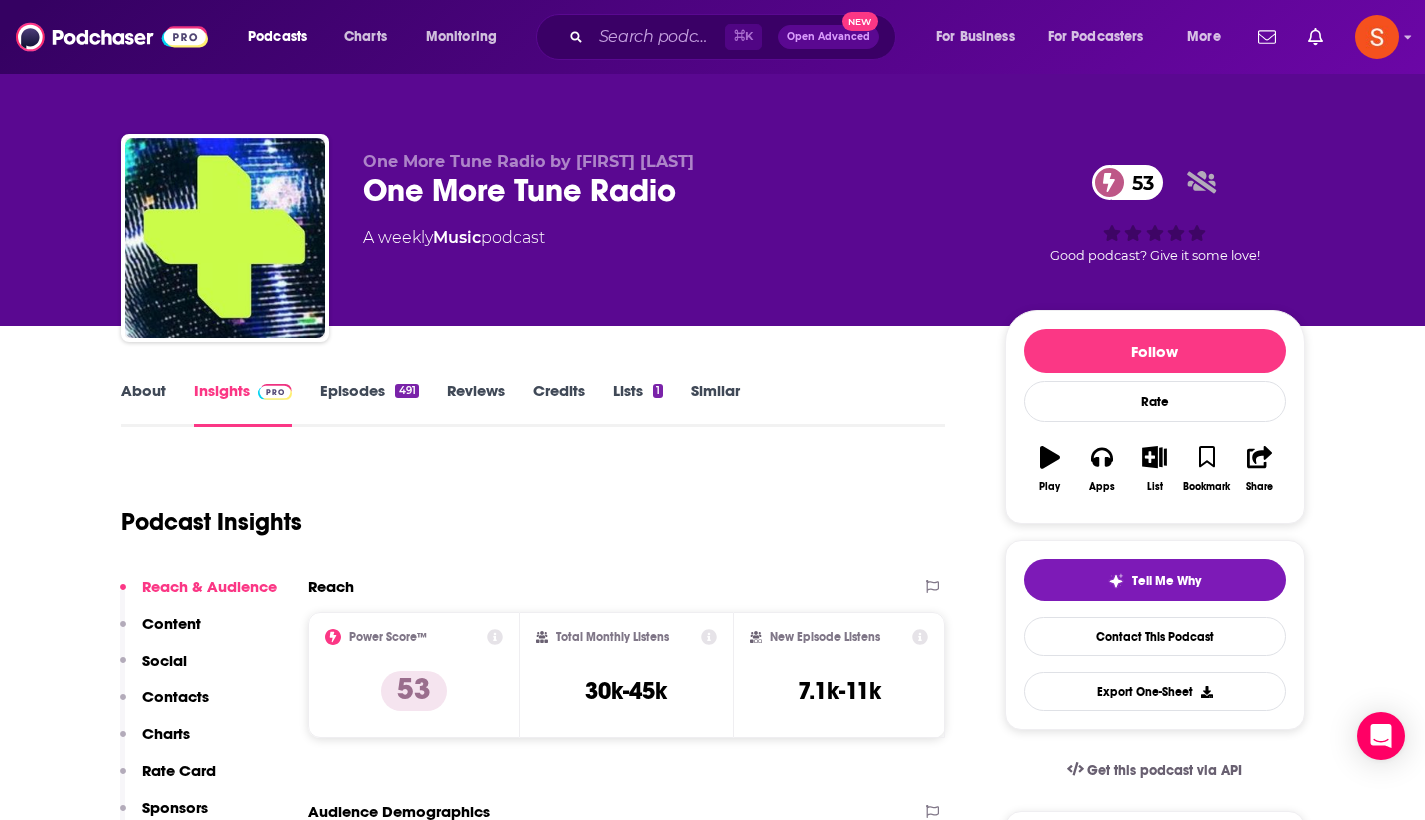 click on "Contacts" at bounding box center [175, 696] 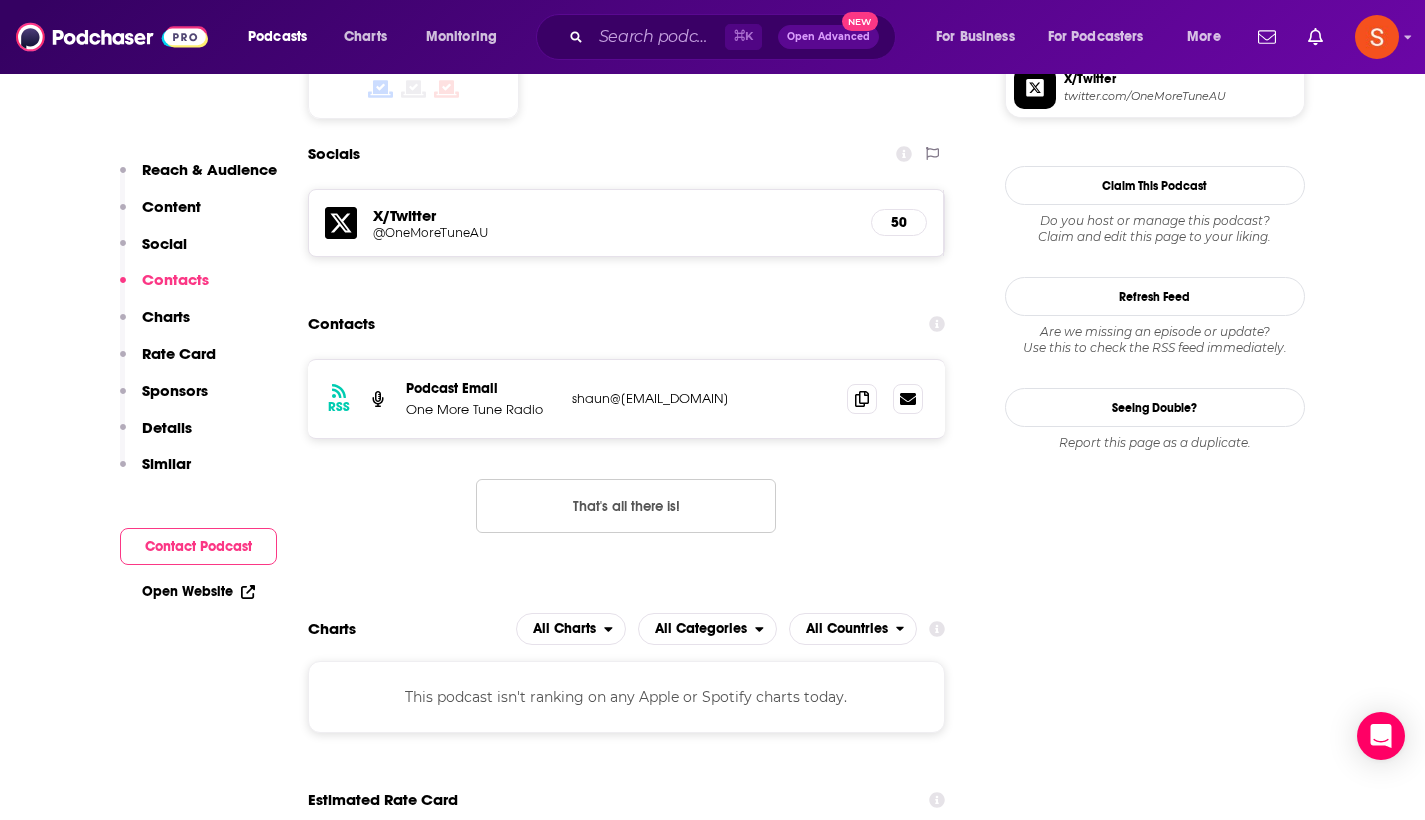 scroll, scrollTop: 1624, scrollLeft: 0, axis: vertical 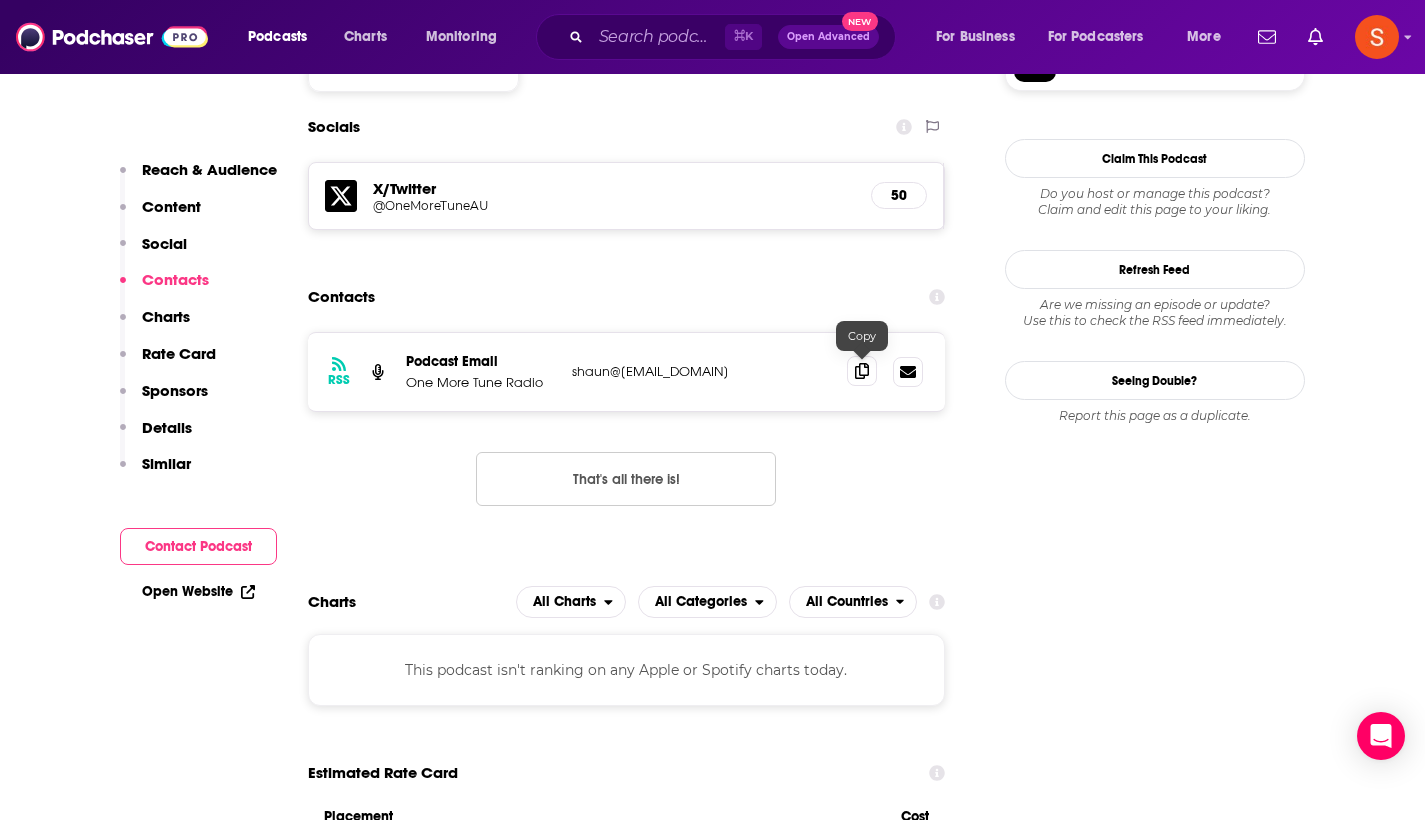 click 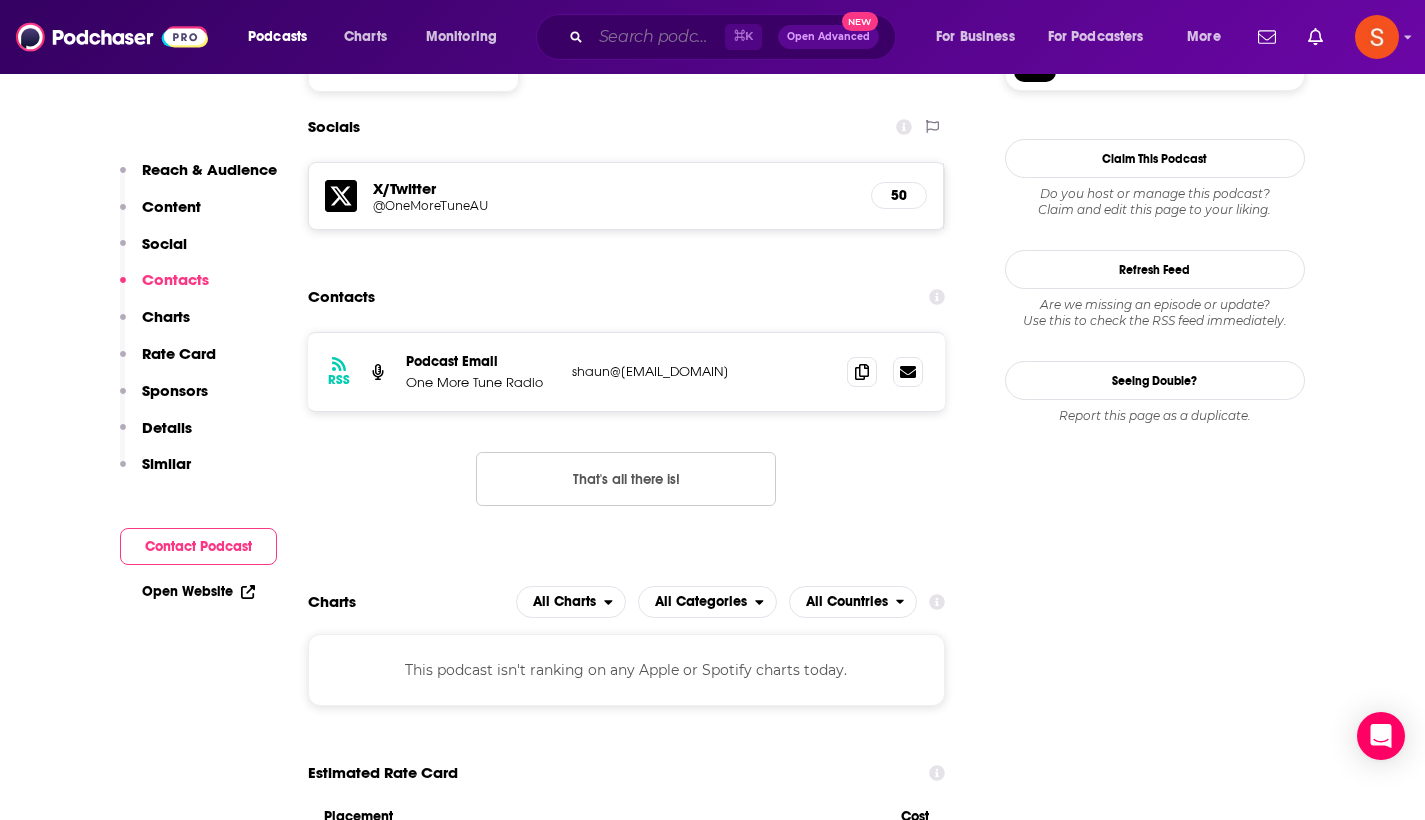click at bounding box center (658, 37) 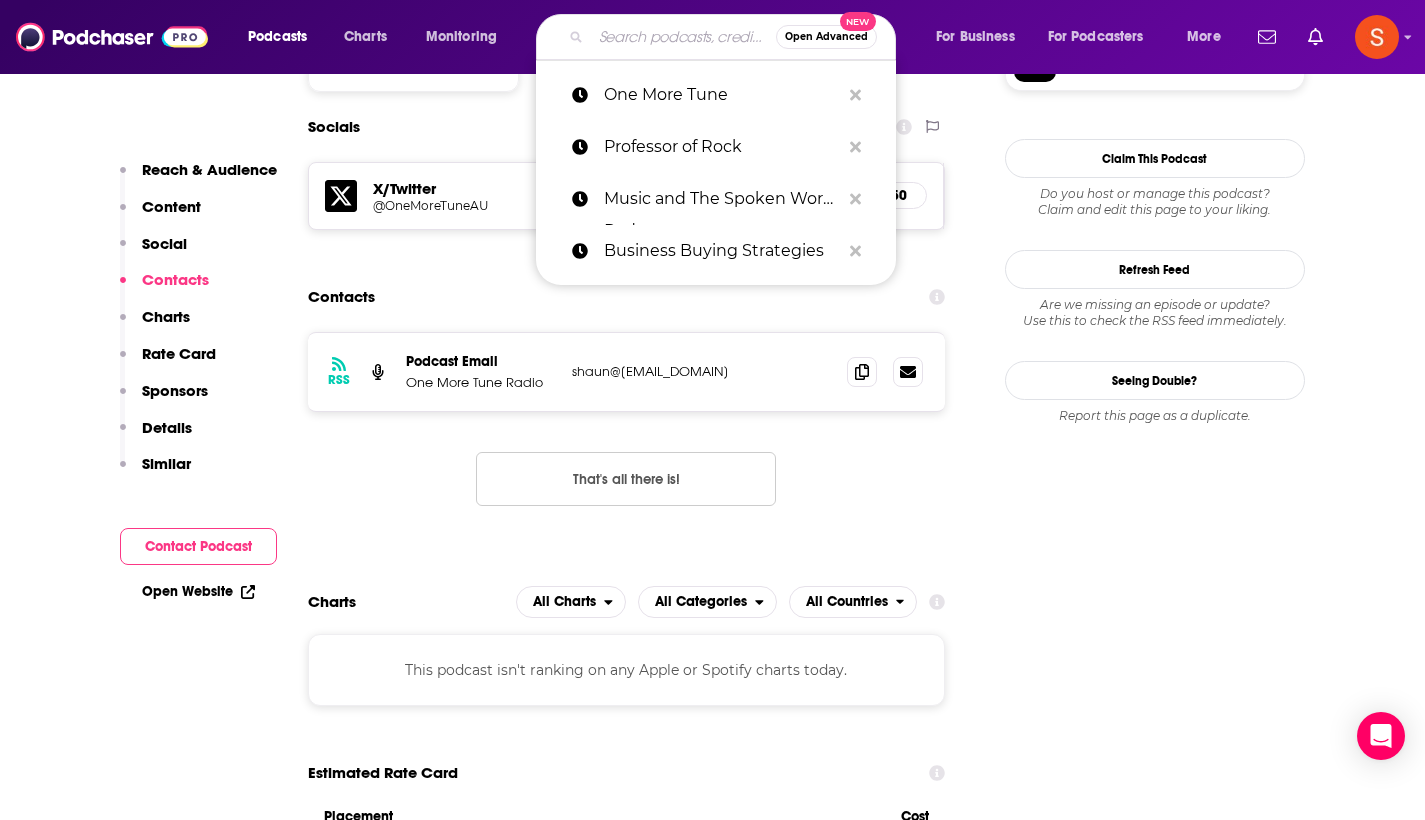 paste on "The Miltary Leader" 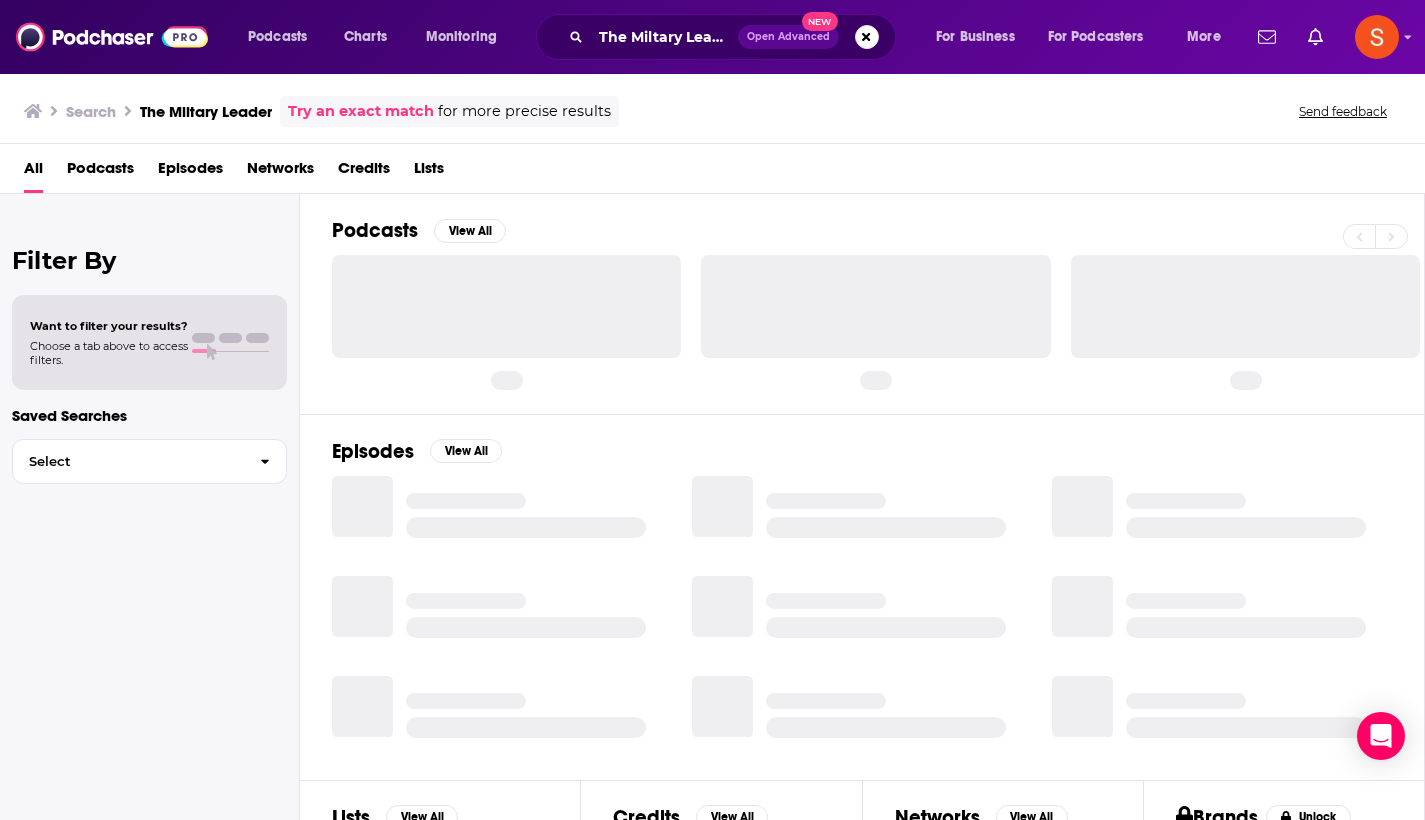 scroll, scrollTop: 0, scrollLeft: 0, axis: both 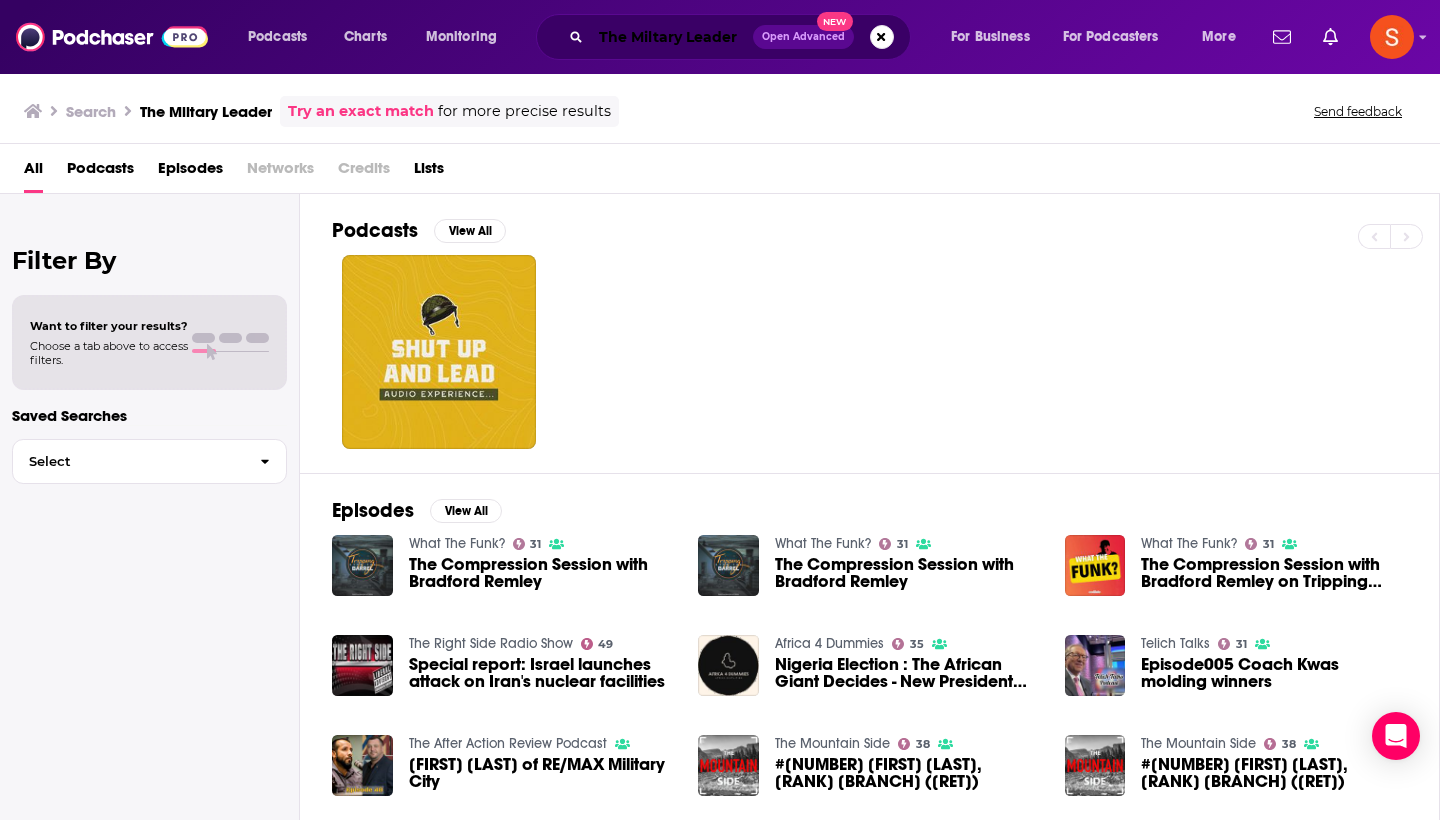 click on "The Miltary Leader" at bounding box center [672, 37] 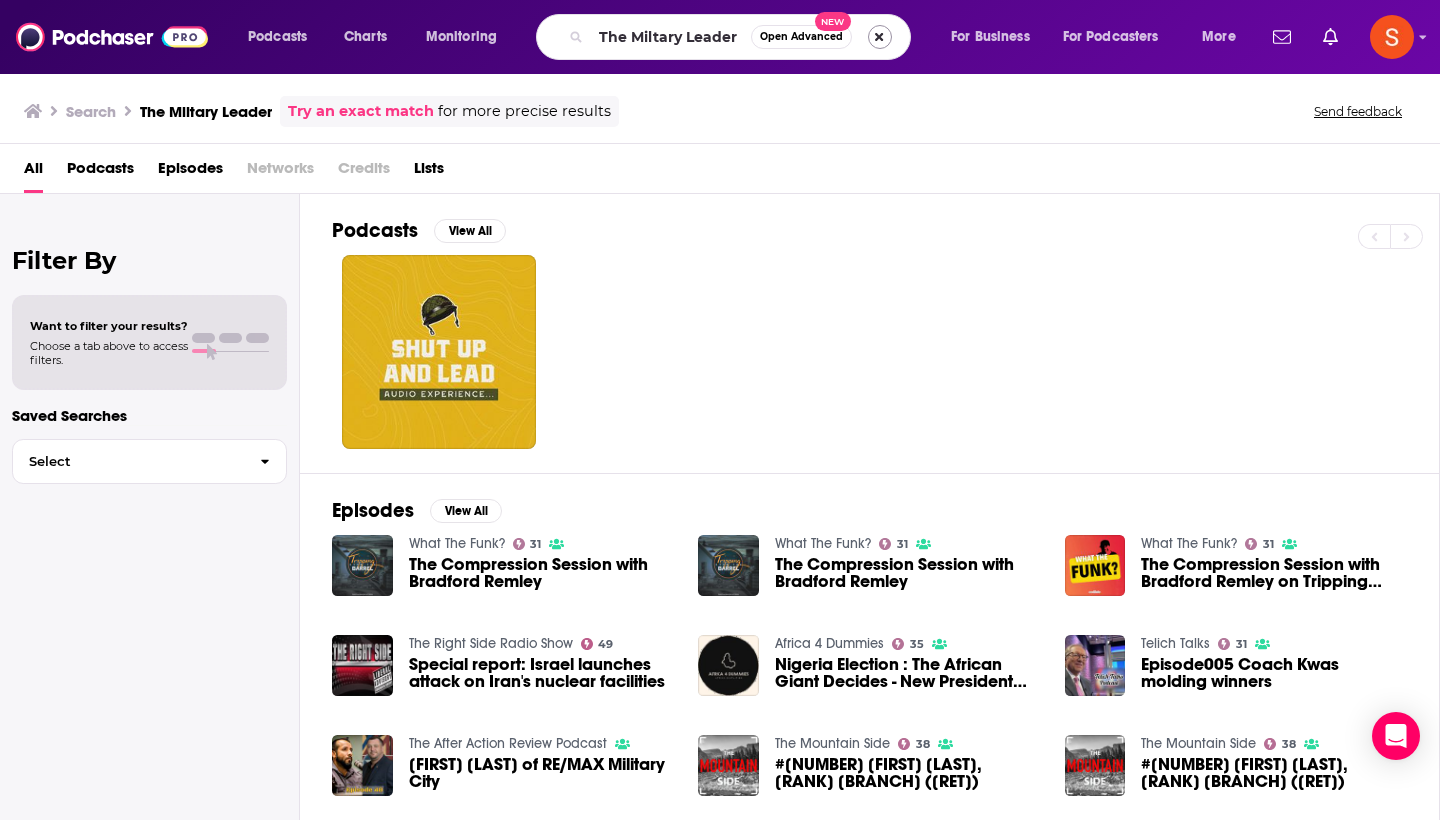 click at bounding box center (880, 37) 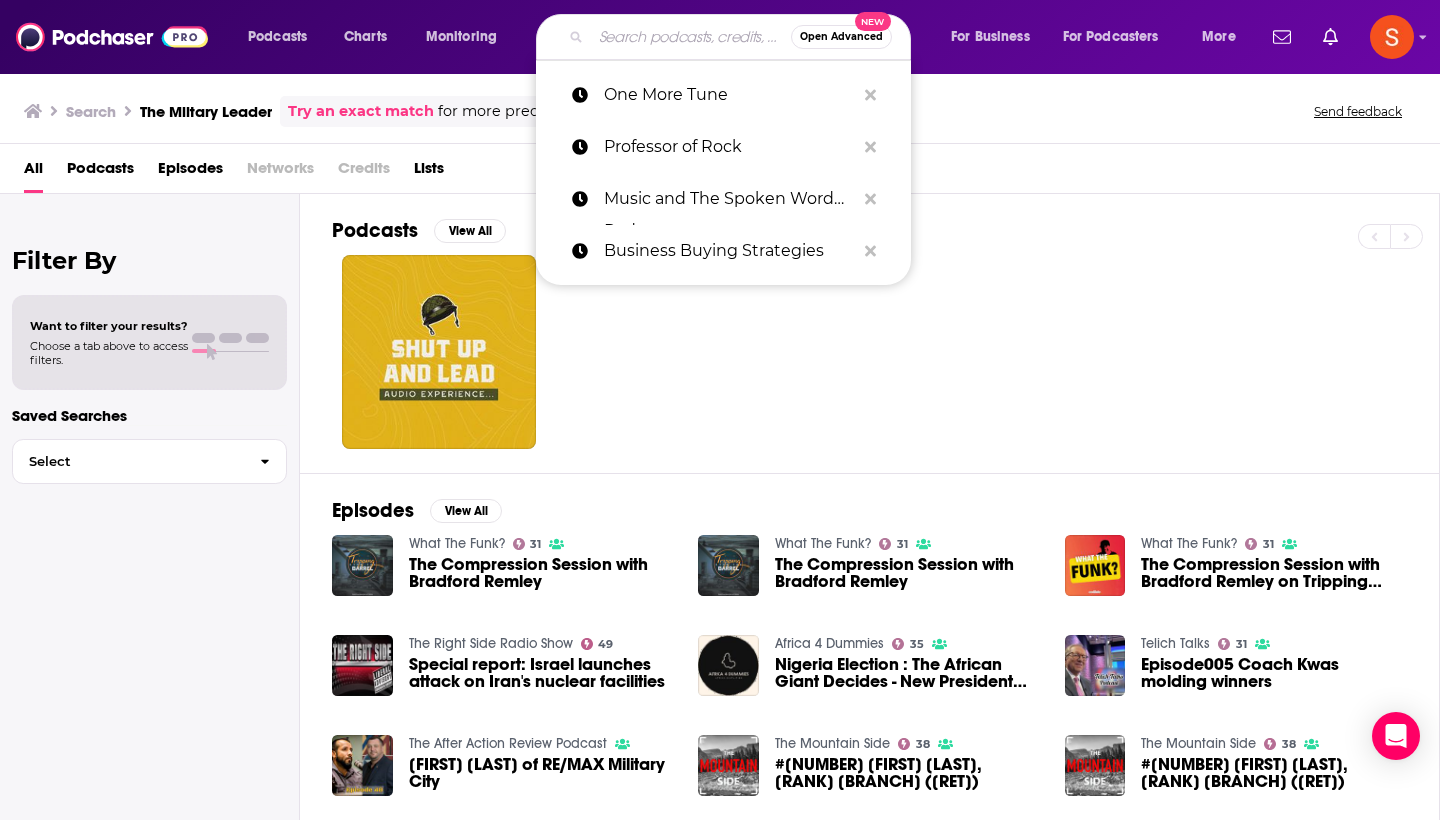 paste on "The Military Money Manual" 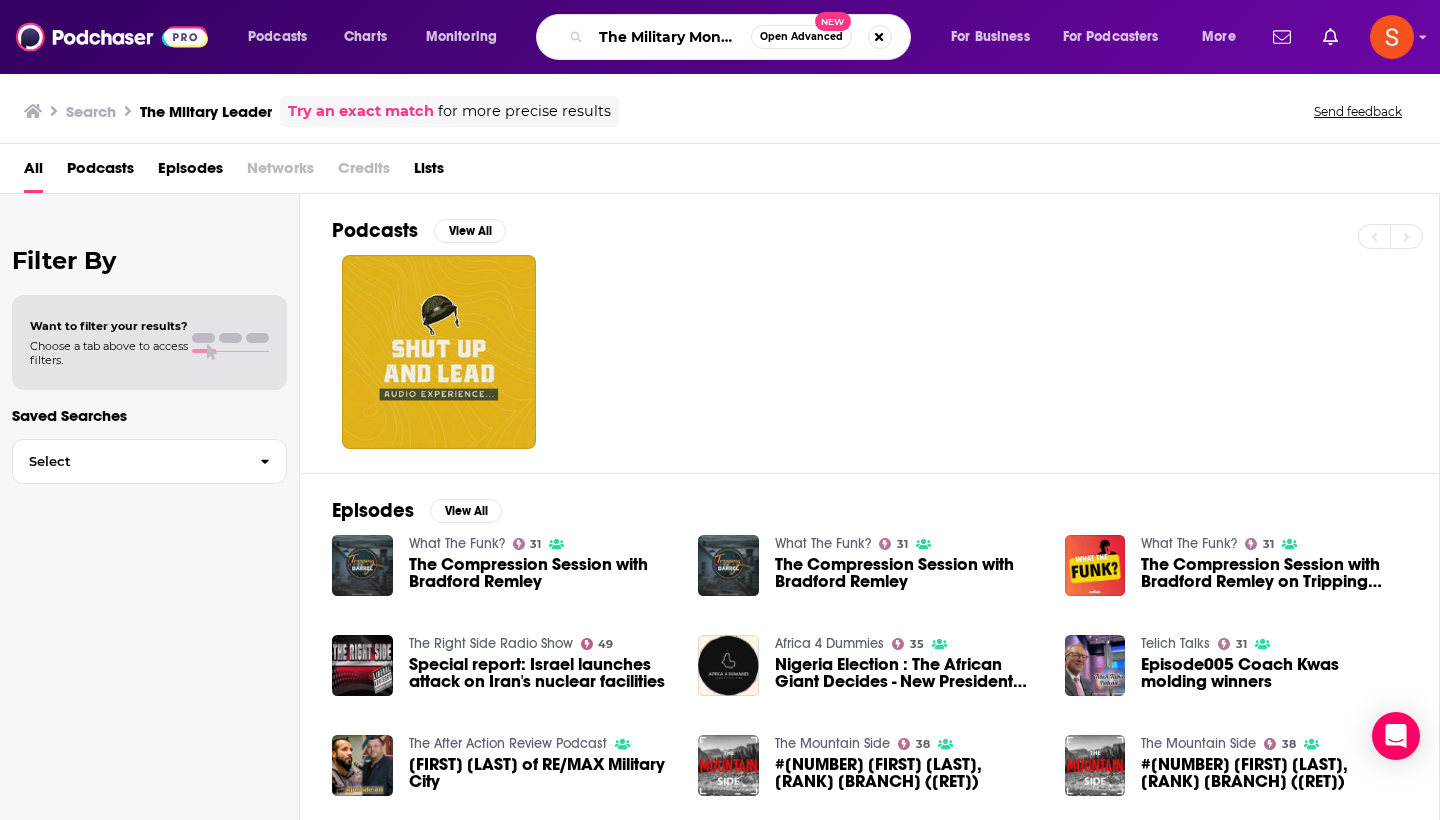 type on "The Military Money Manual" 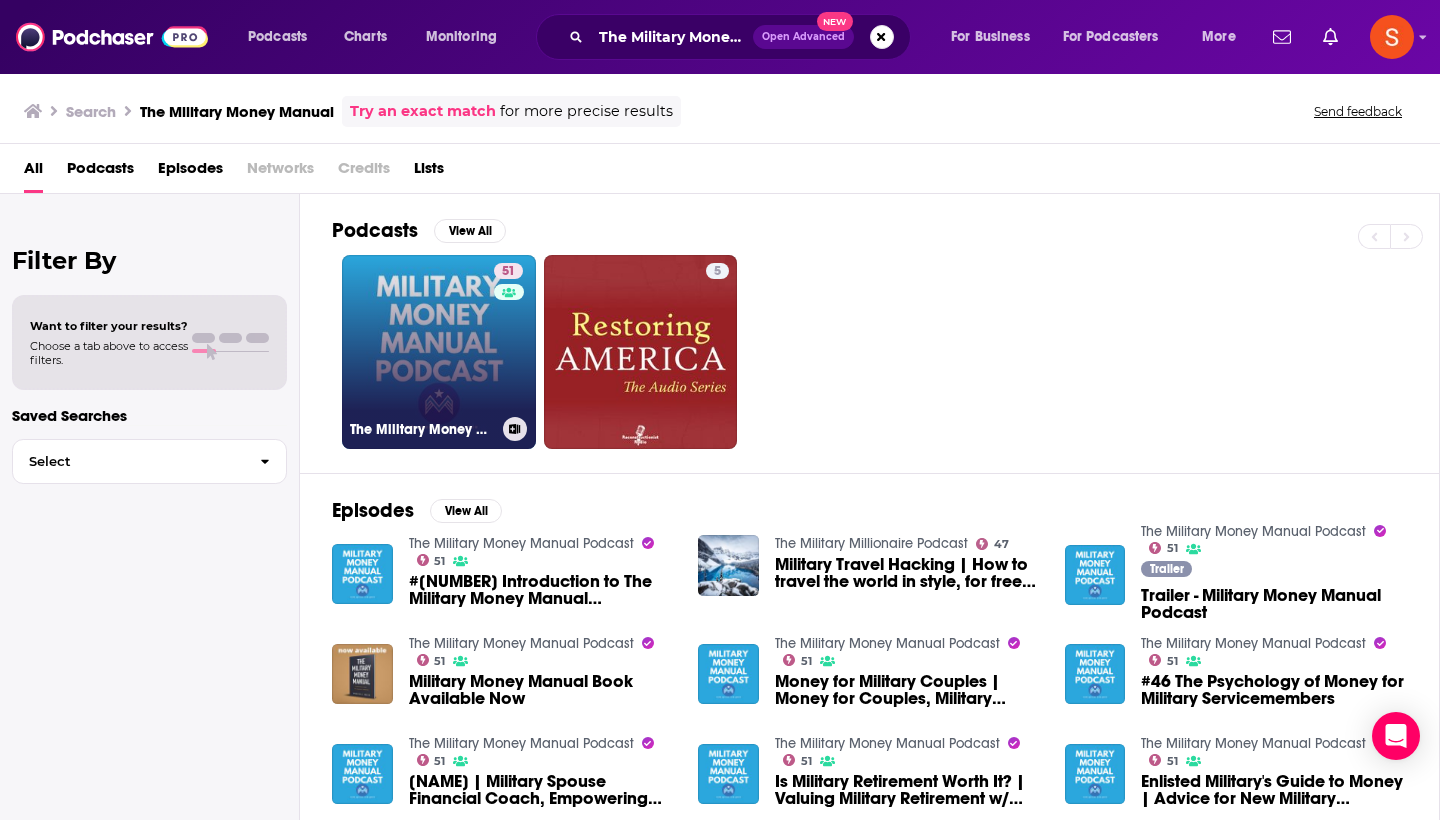 click on "51 The Military Money Manual Podcast" at bounding box center (439, 352) 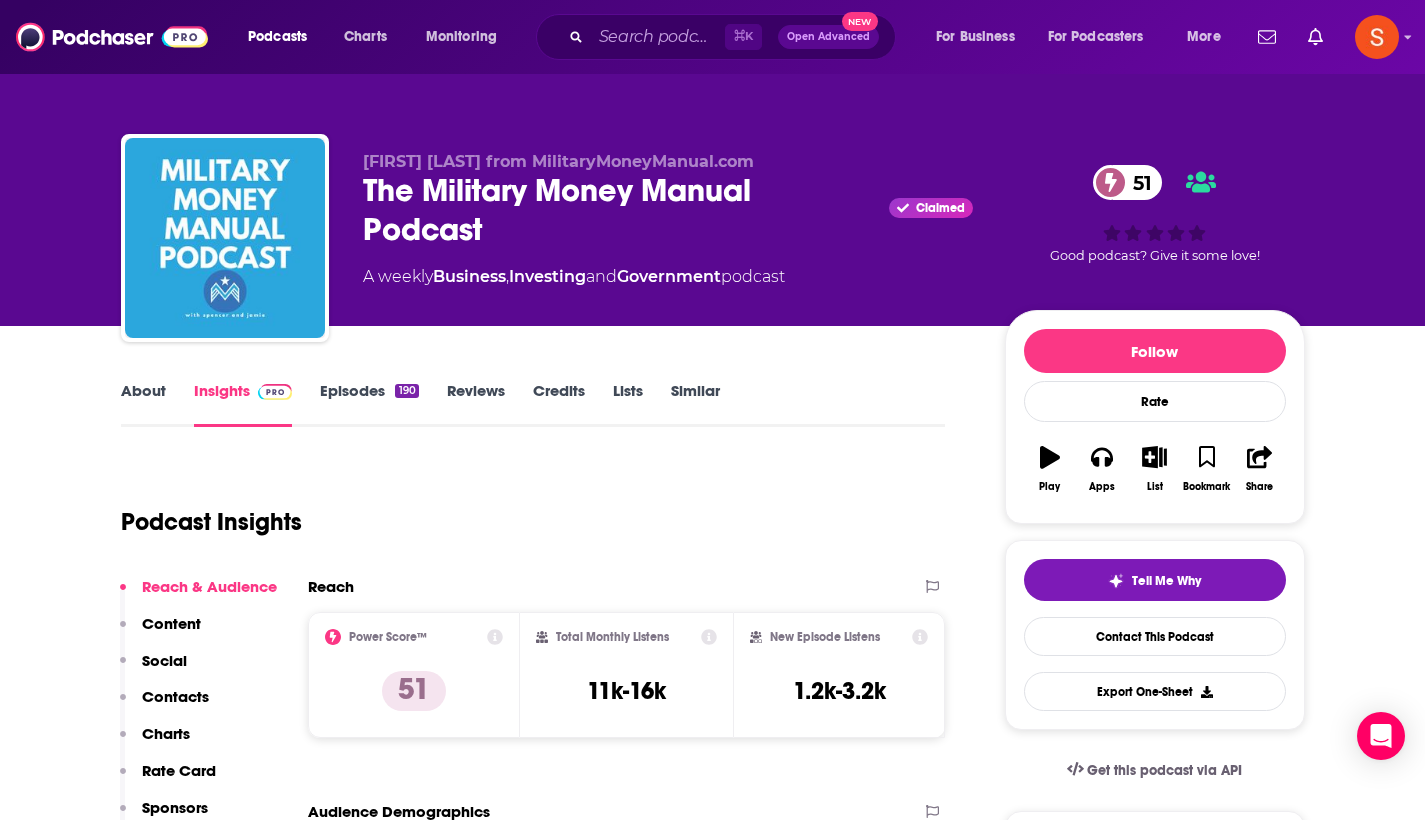 click on "Contacts" at bounding box center (175, 696) 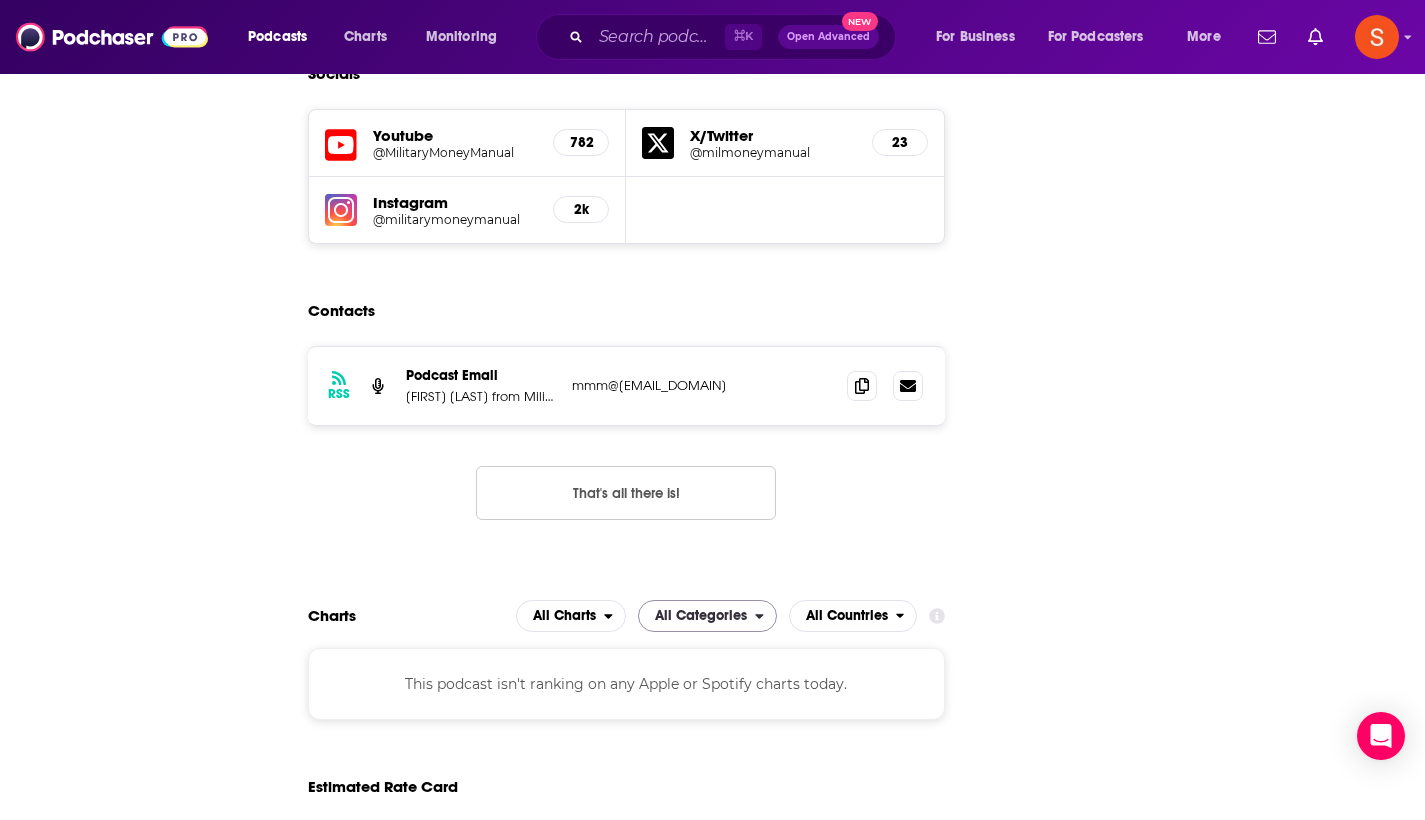scroll, scrollTop: 1714, scrollLeft: 0, axis: vertical 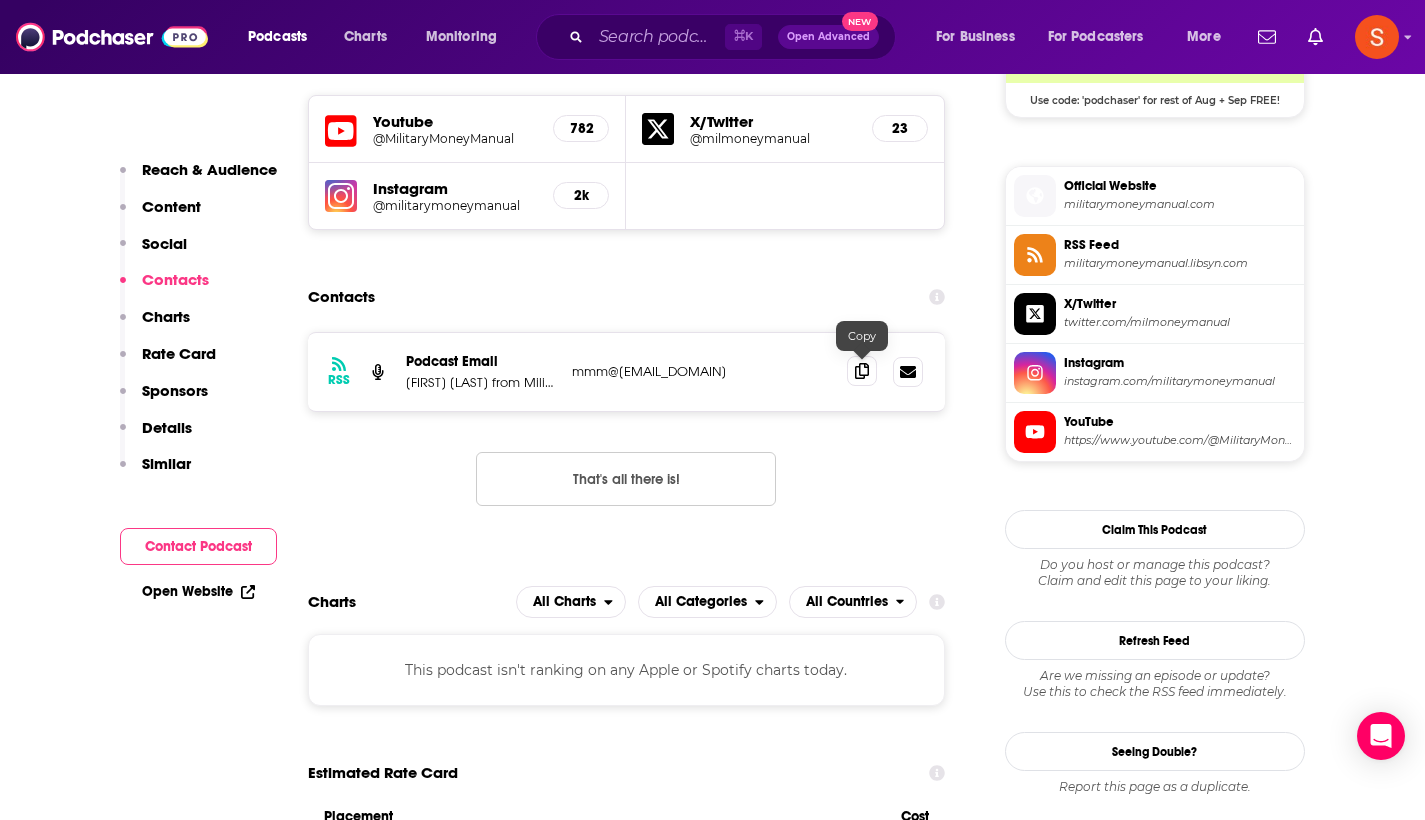 click at bounding box center [862, 371] 